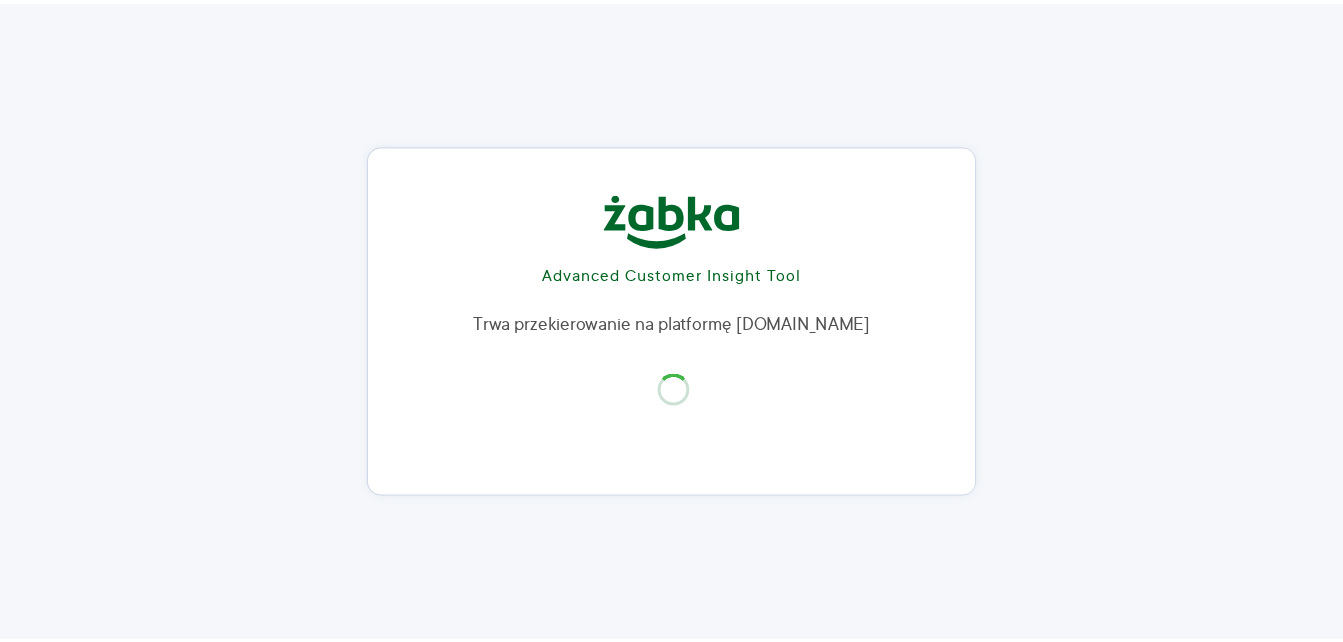 scroll, scrollTop: 0, scrollLeft: 0, axis: both 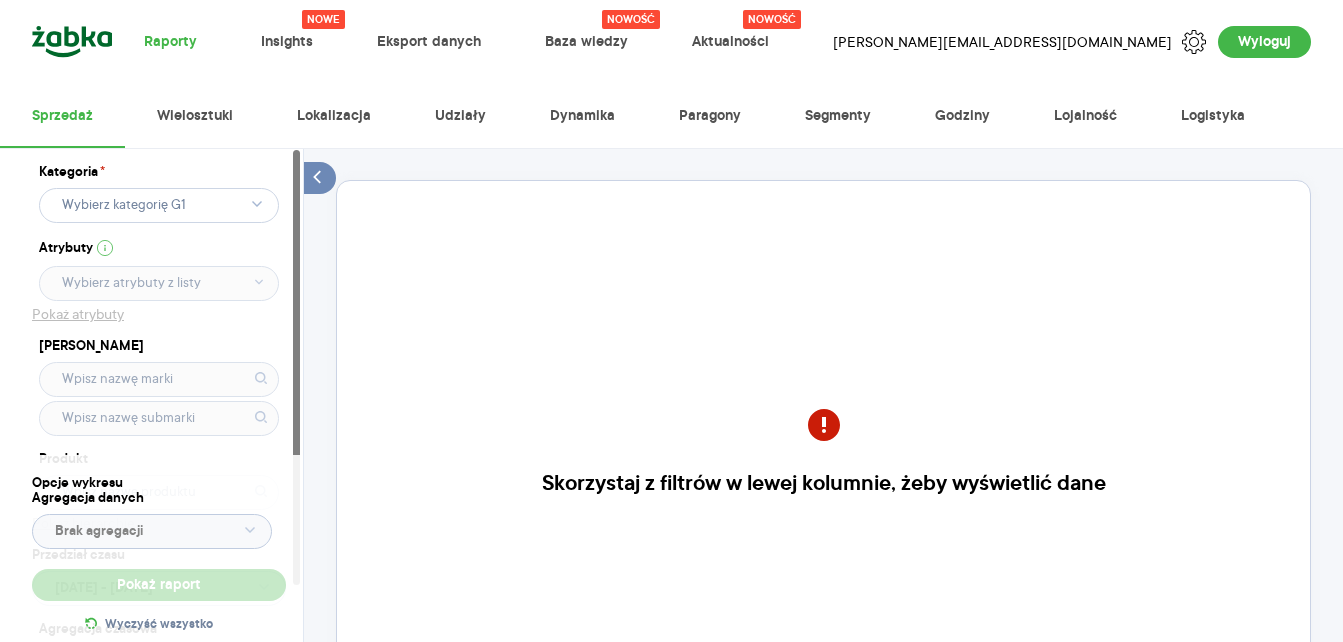 click 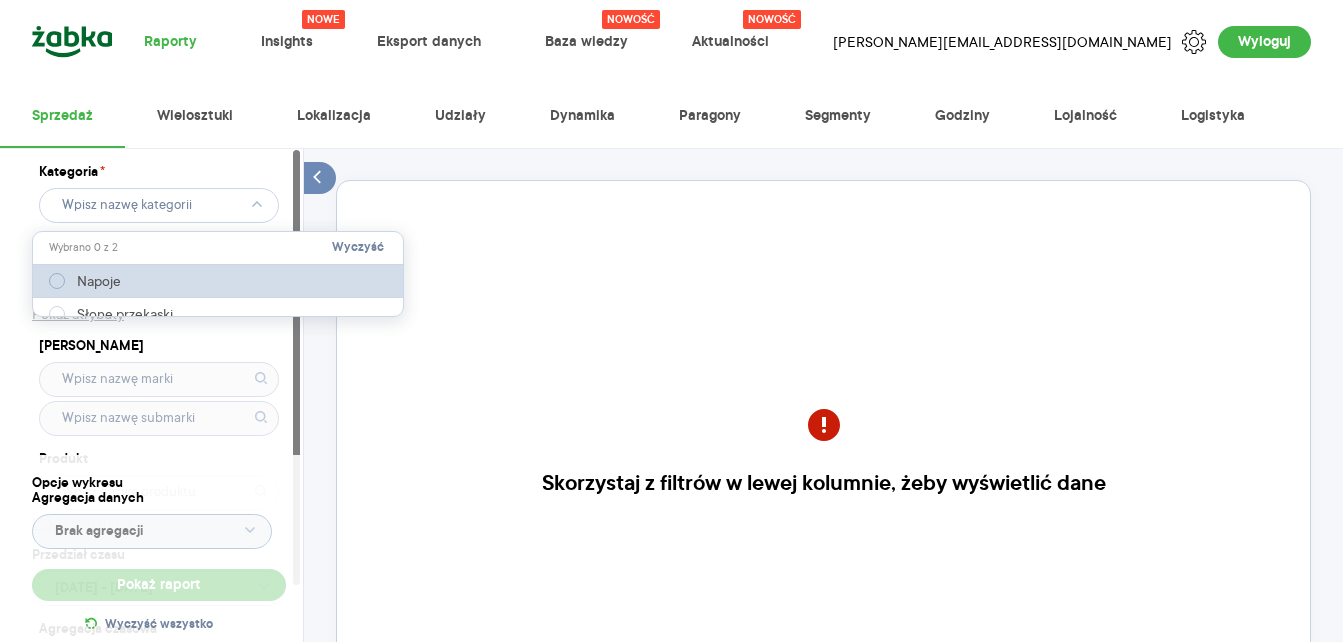 click on "Napoje" at bounding box center (99, 281) 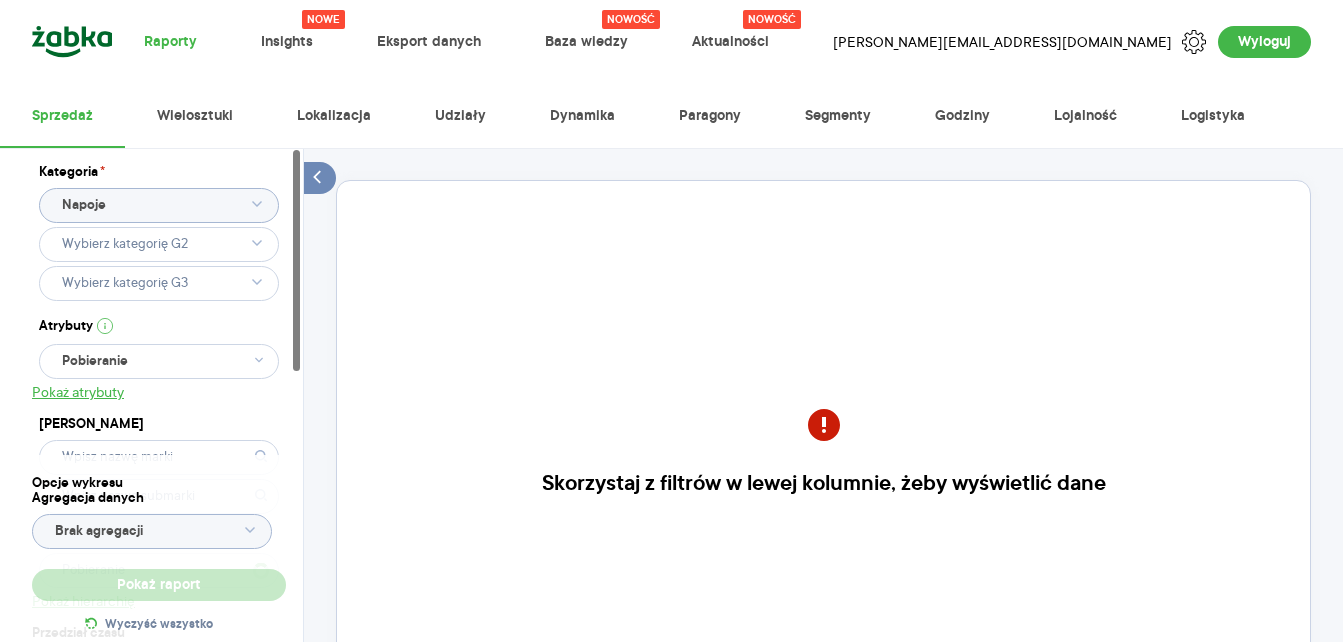 type 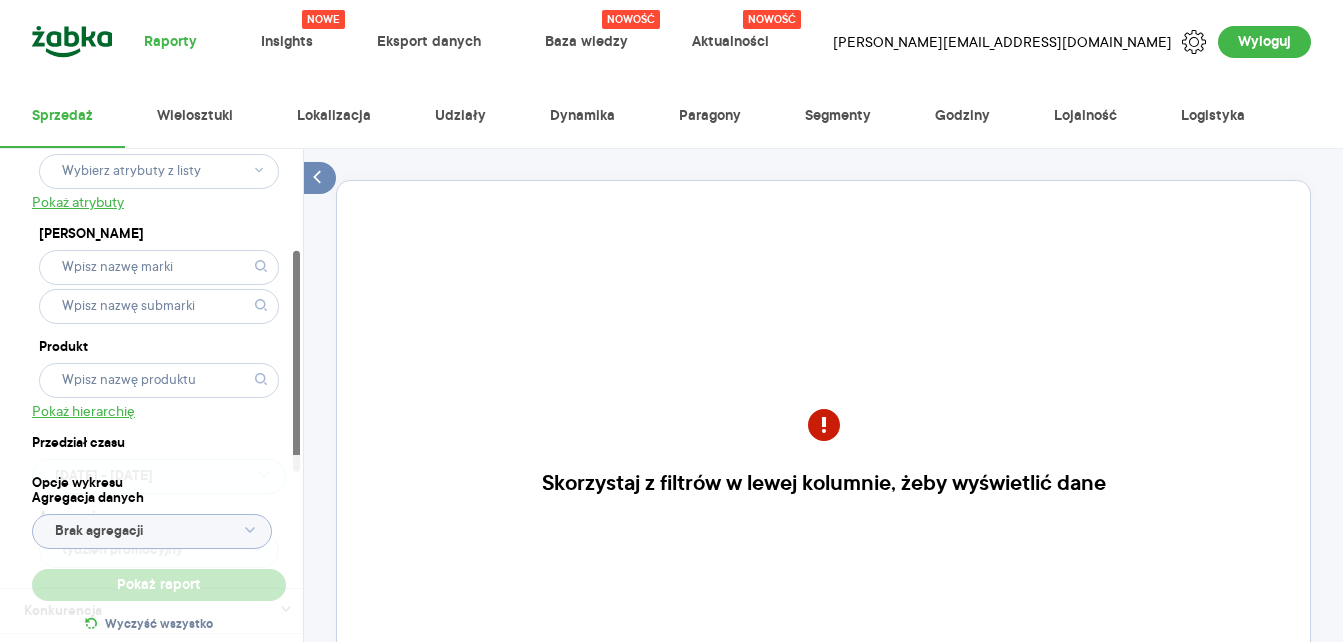 scroll, scrollTop: 300, scrollLeft: 0, axis: vertical 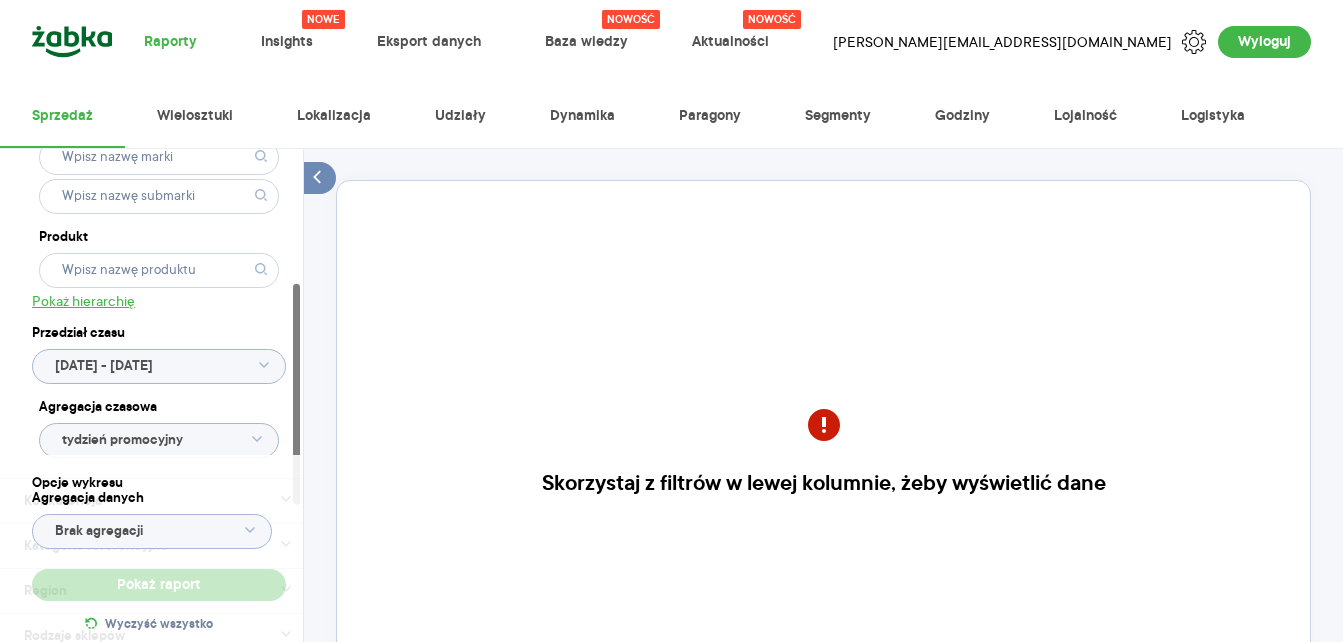 type 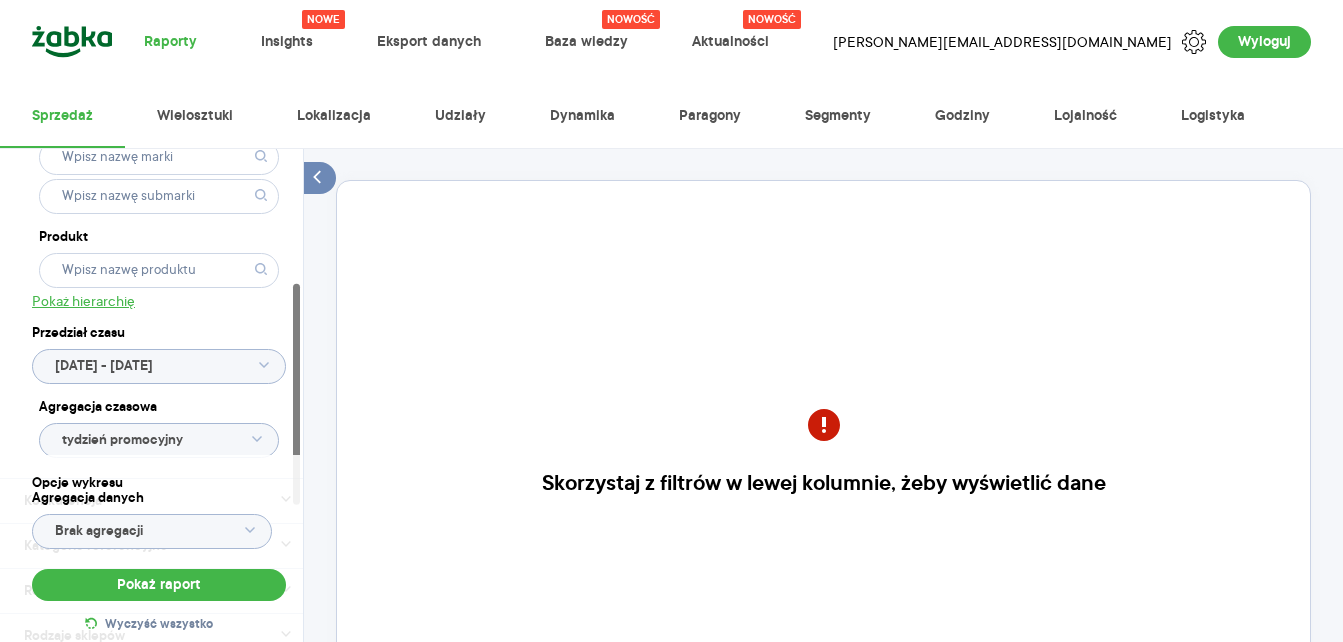 click 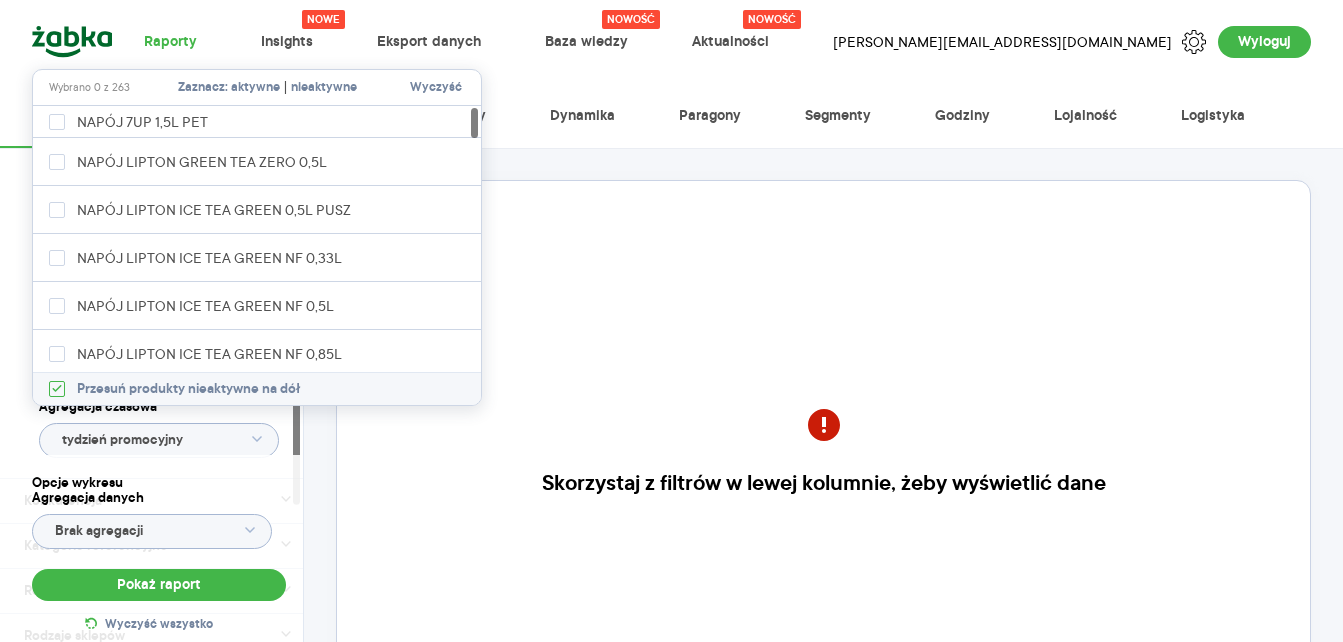 click on "Kategoria * Napoje Atrybuty Pokaż atrybuty Marka Produkt Pokaż hierarchię Przedział czasu [DATE] - [DATE] Agregacja czasowa tydzień promocyjny Konkurencja Dostawca Marka Produkt Kategorie referencyjne Region Rodzaje sklepów Rodzaje transakcji Wszystkie Like For Like Uwzględnij LFL Opcje wykresu Agregacja danych Brak agregacji Pokaż raport Wyczyść wszystko Skorzystaj z filtrów w lewej kolumnie, żeby wyświetlić dane Masz pytania dot. działania portalu? Napisz do nas na  [EMAIL_ADDRESS][PERSON_NAME][DOMAIN_NAME]" at bounding box center [823, 497] 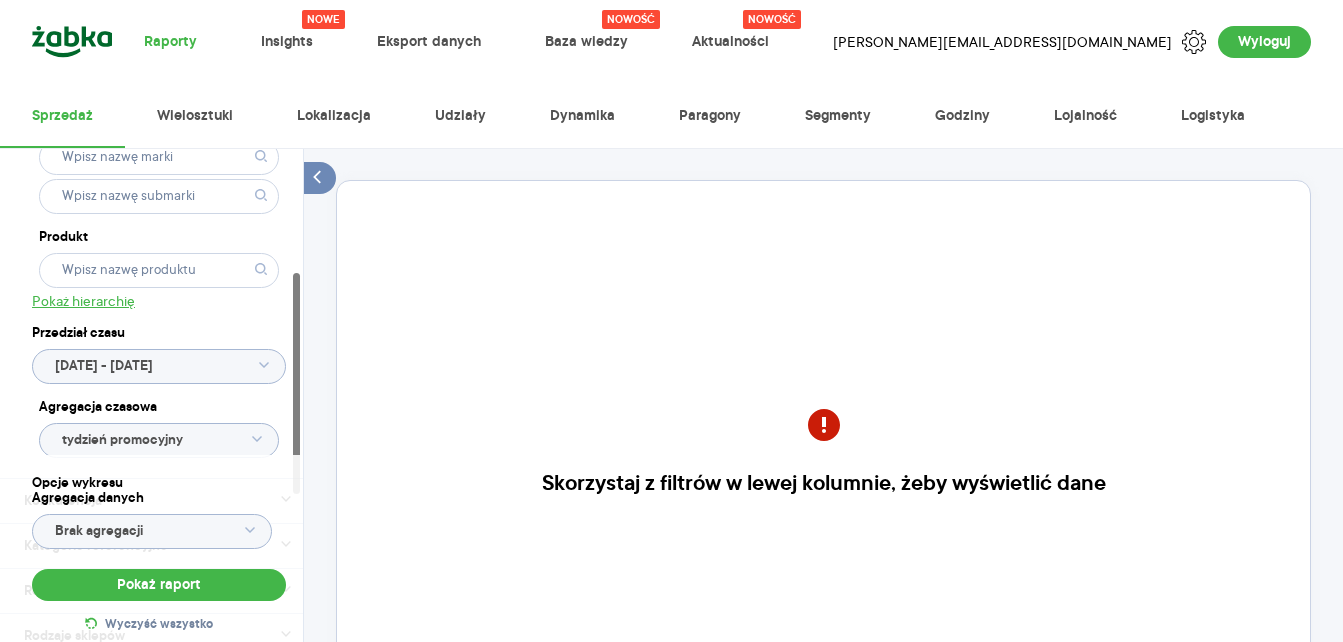 scroll, scrollTop: 200, scrollLeft: 0, axis: vertical 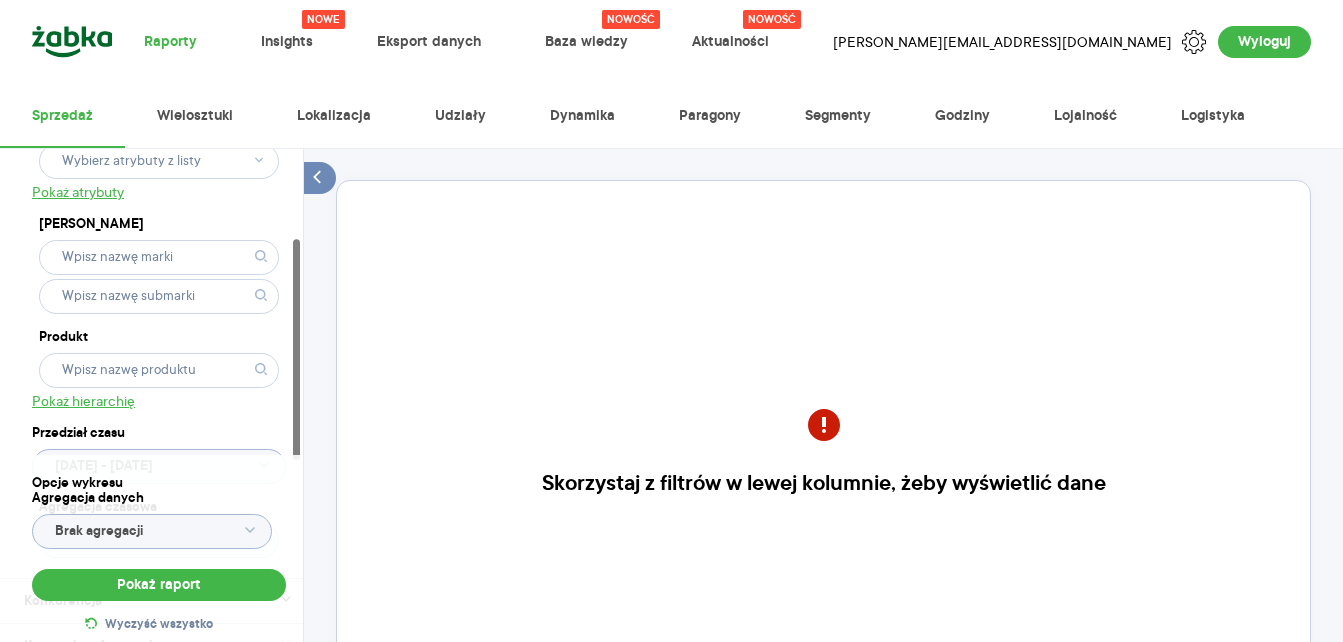 click 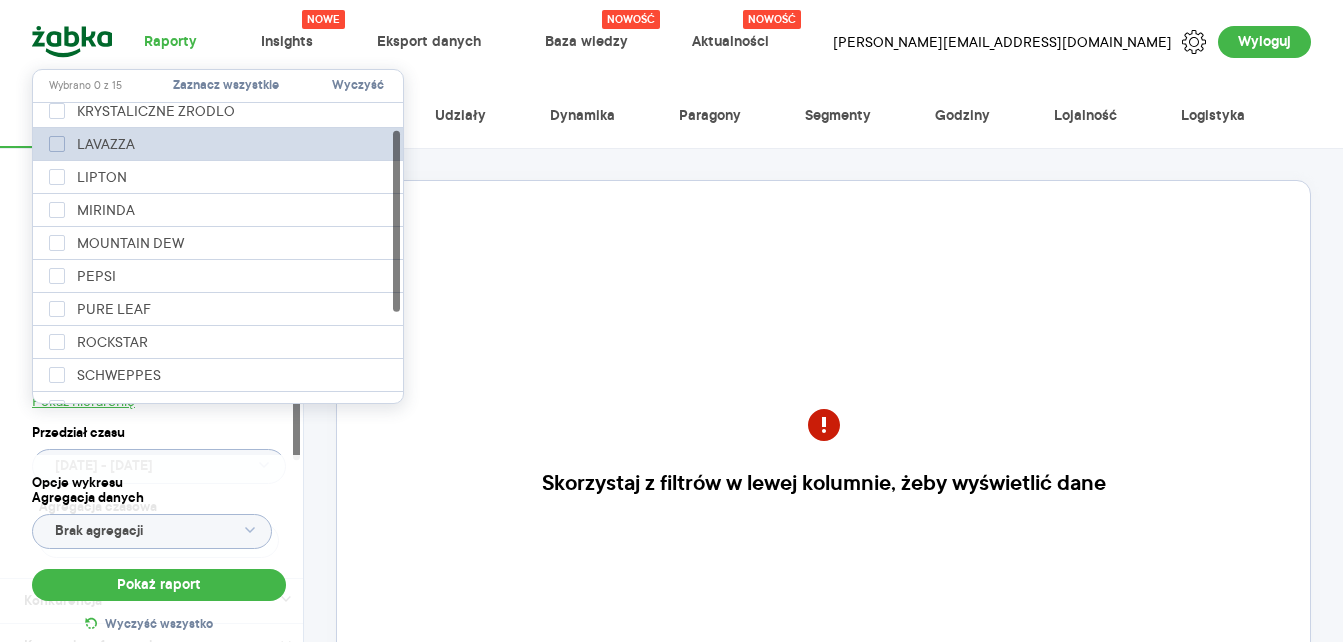 scroll, scrollTop: 0, scrollLeft: 0, axis: both 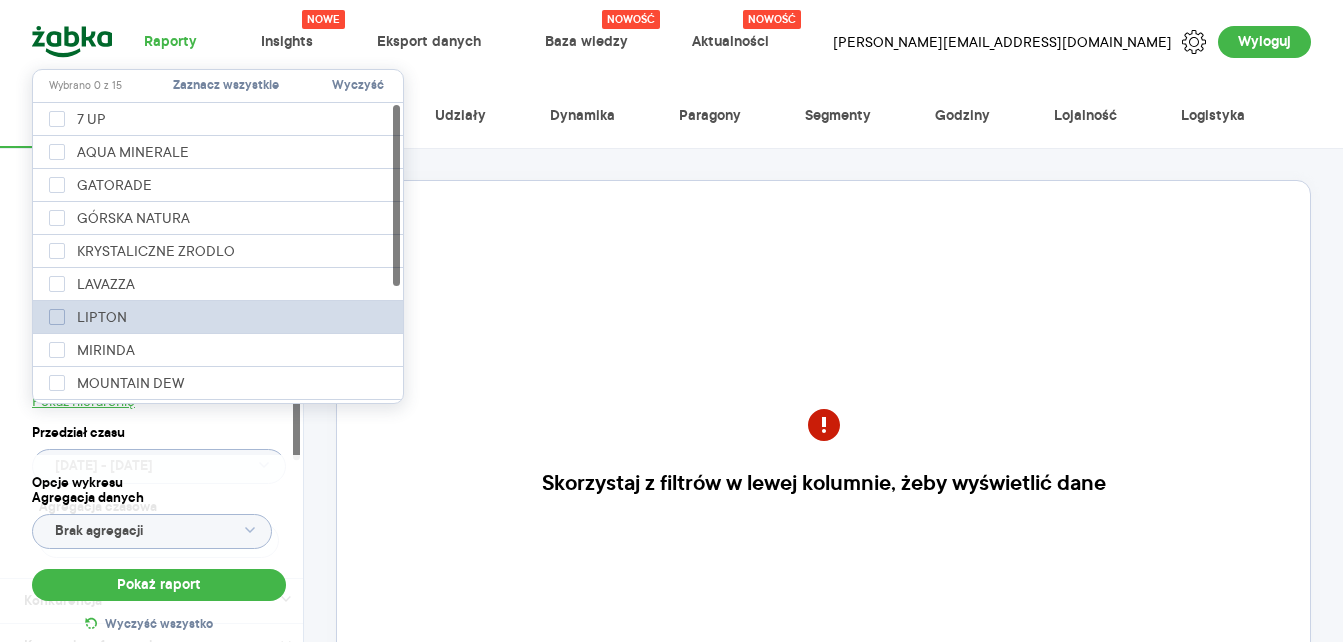 click 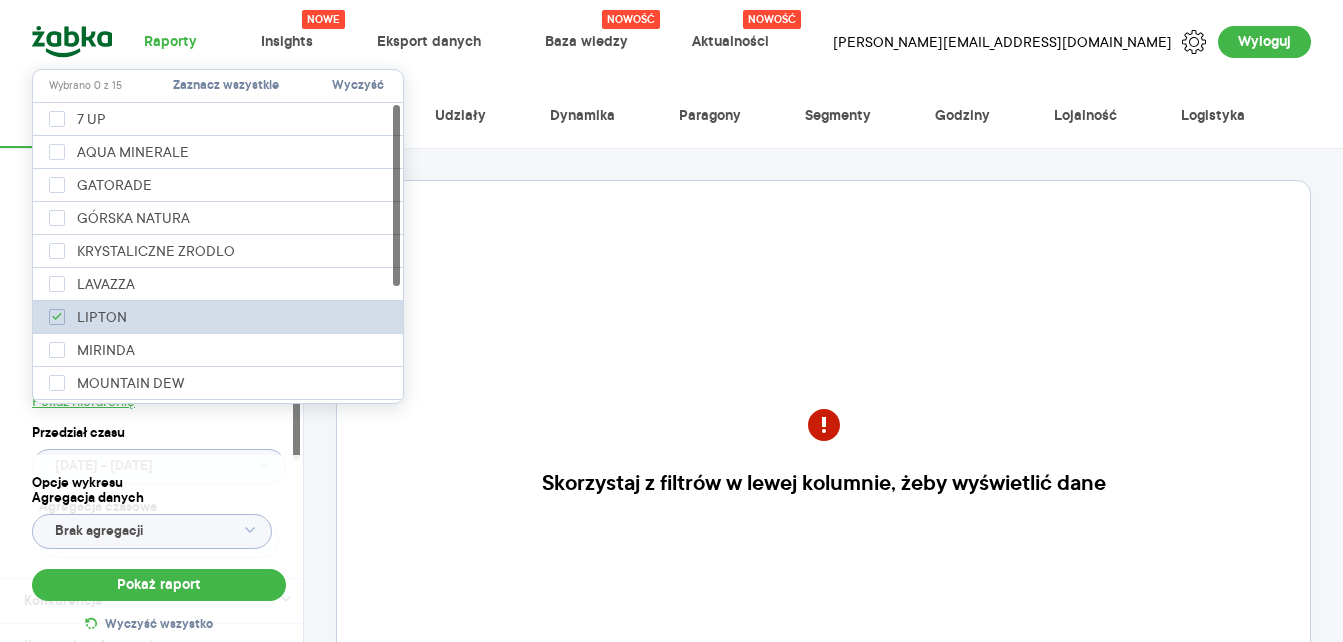 checkbox on "true" 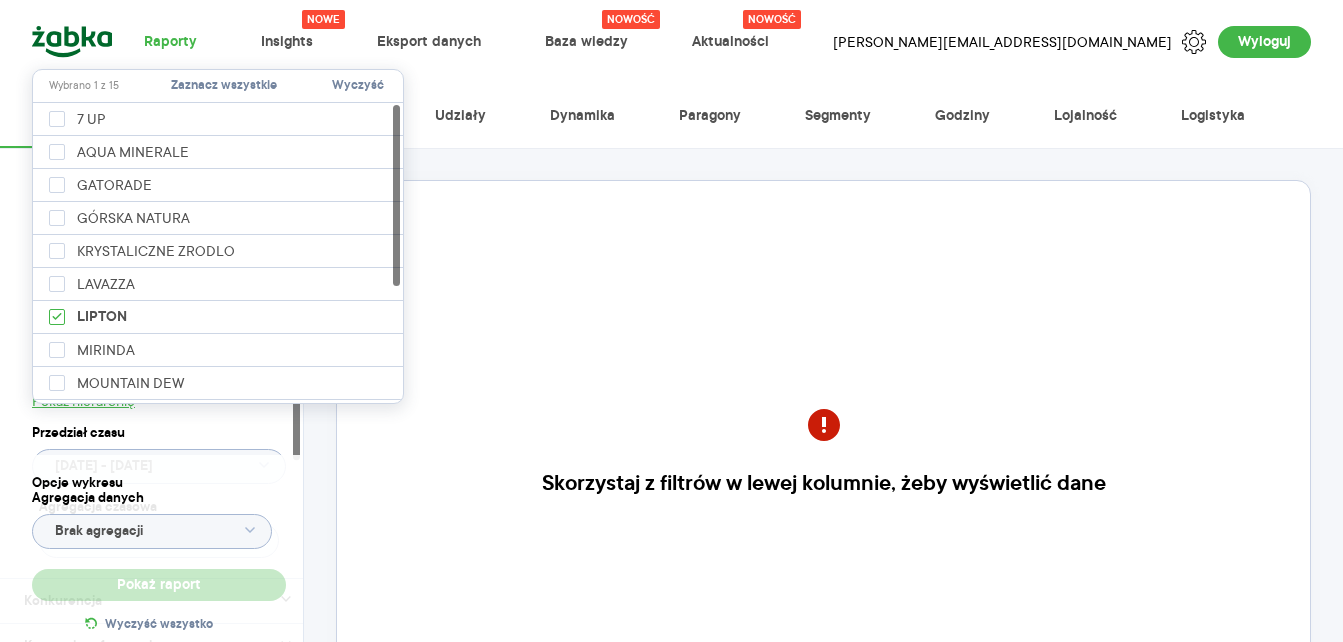 click on "Kategoria * Napoje Atrybuty Pokaż atrybuty Marka Produkt Pokaż hierarchię Przedział czasu [DATE] - [DATE] Agregacja czasowa tydzień promocyjny Konkurencja Dostawca Marka Produkt Kategorie referencyjne Region Rodzaje sklepów Rodzaje transakcji Wszystkie Like For Like Uwzględnij LFL Opcje wykresu Agregacja danych Brak agregacji Pokaż raport Wyczyść wszystko Skorzystaj z filtrów w lewej kolumnie, żeby wyświetlić dane Masz pytania dot. działania portalu? Napisz do nas na  [EMAIL_ADDRESS][PERSON_NAME][DOMAIN_NAME]" at bounding box center (823, 497) 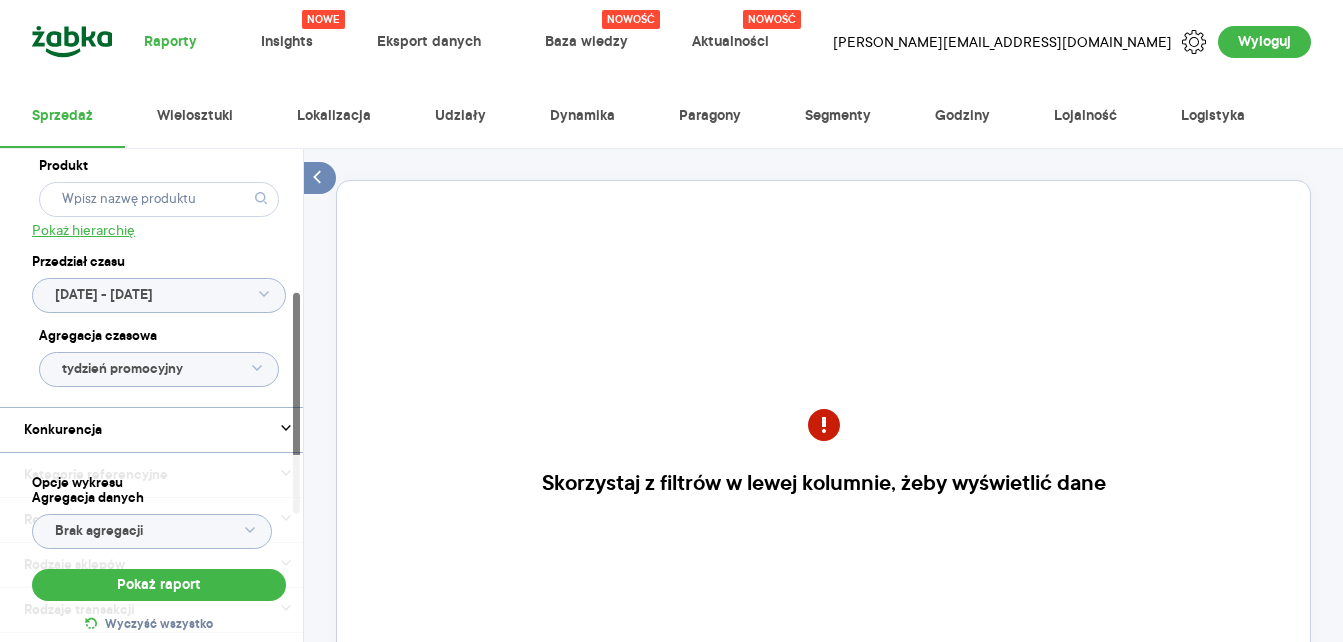 scroll, scrollTop: 400, scrollLeft: 0, axis: vertical 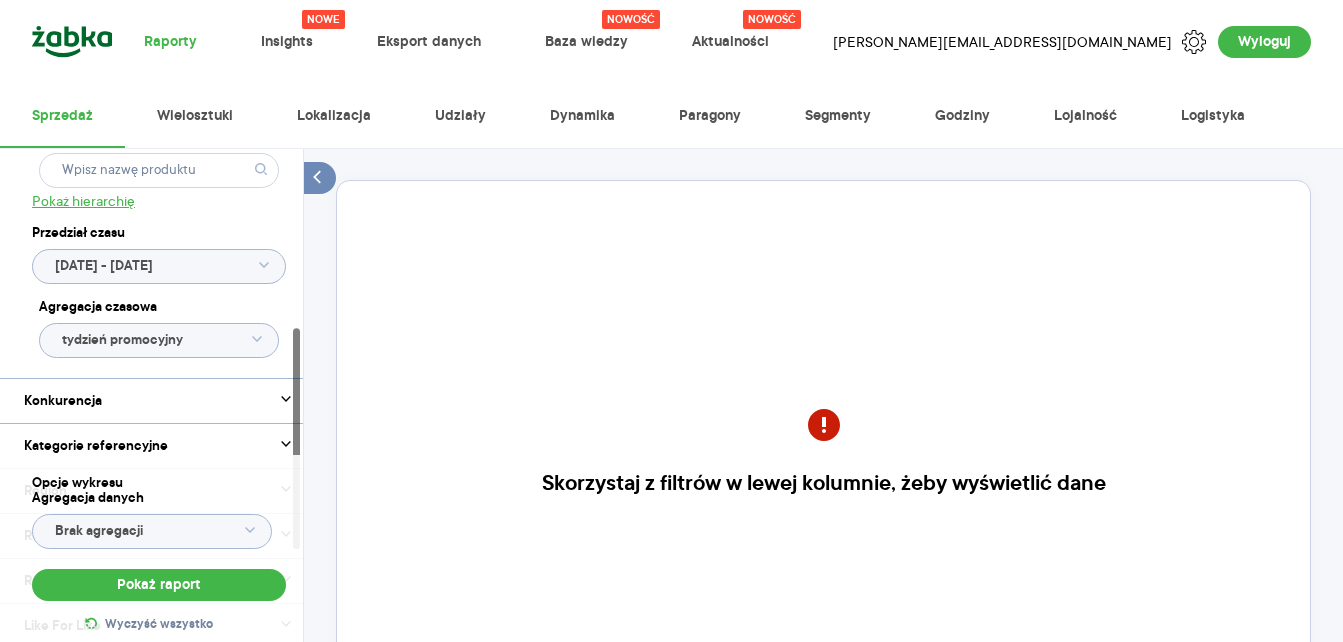 click 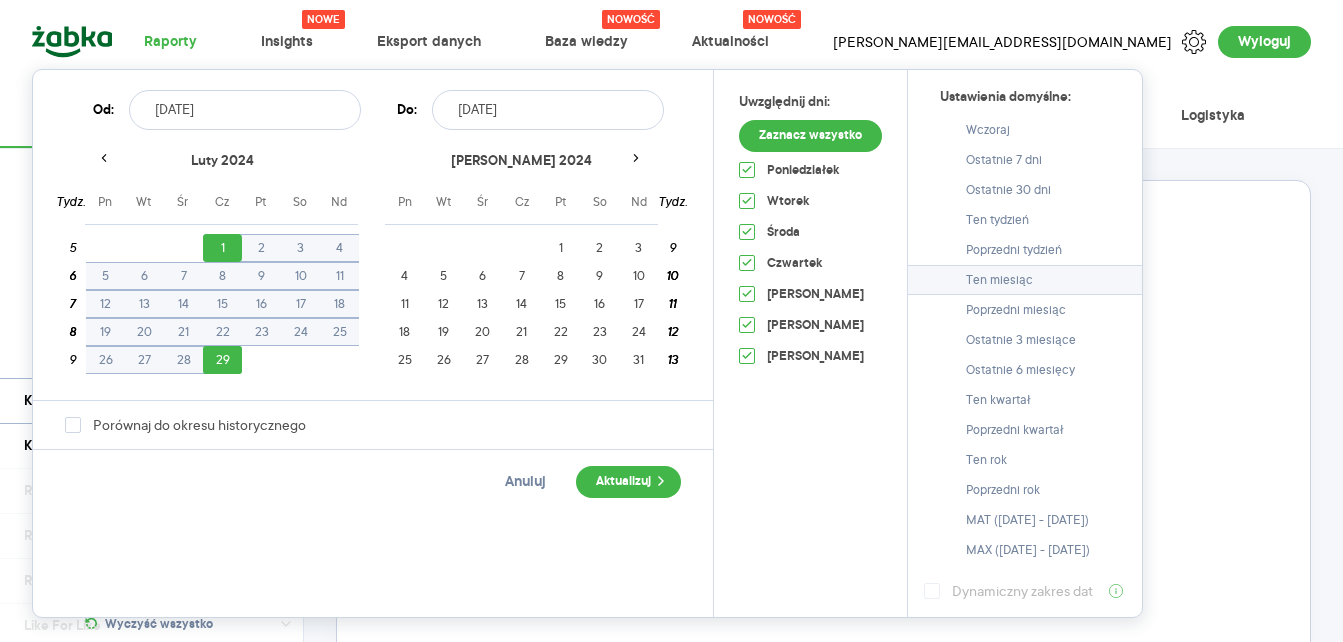 click on "Ten miesiąc" at bounding box center (999, 280) 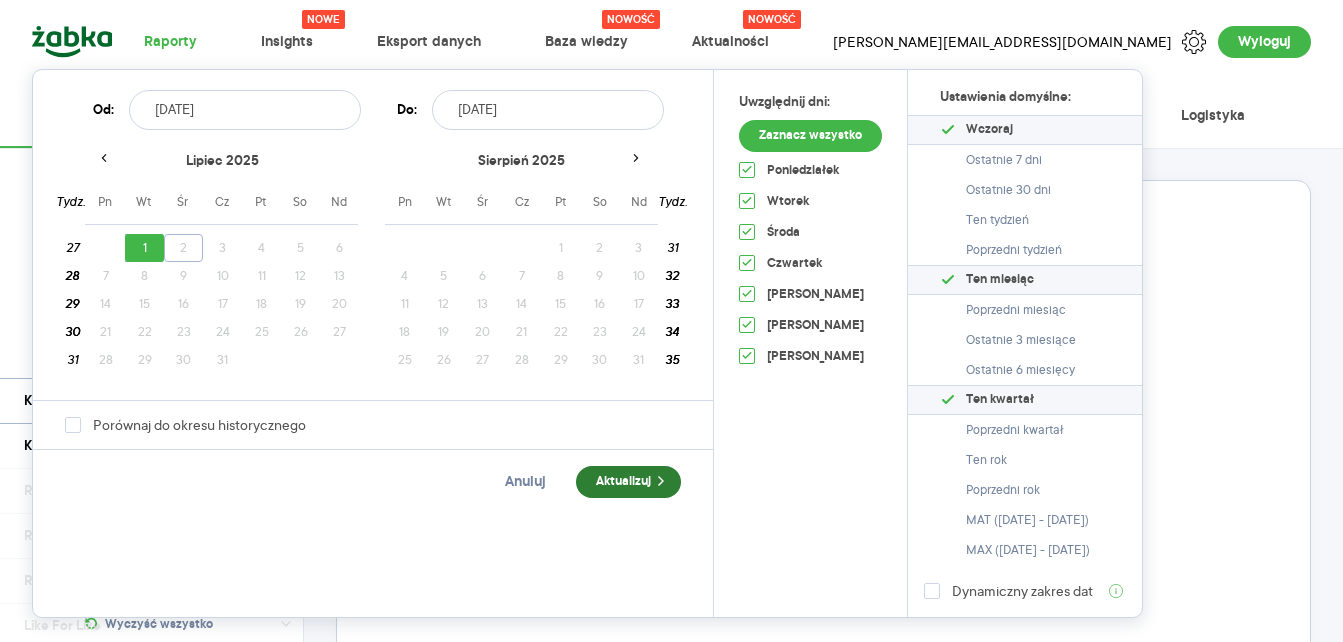 click on "Aktualizuj" at bounding box center (628, 482) 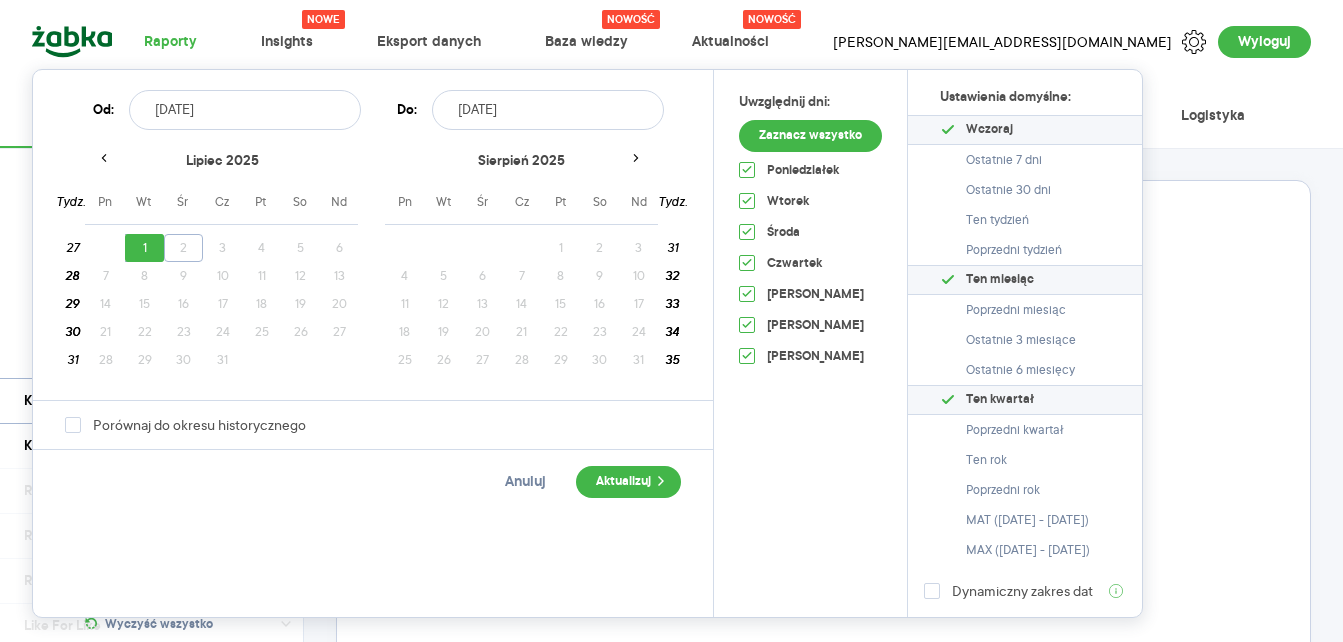 type on "[DATE] - [DATE]" 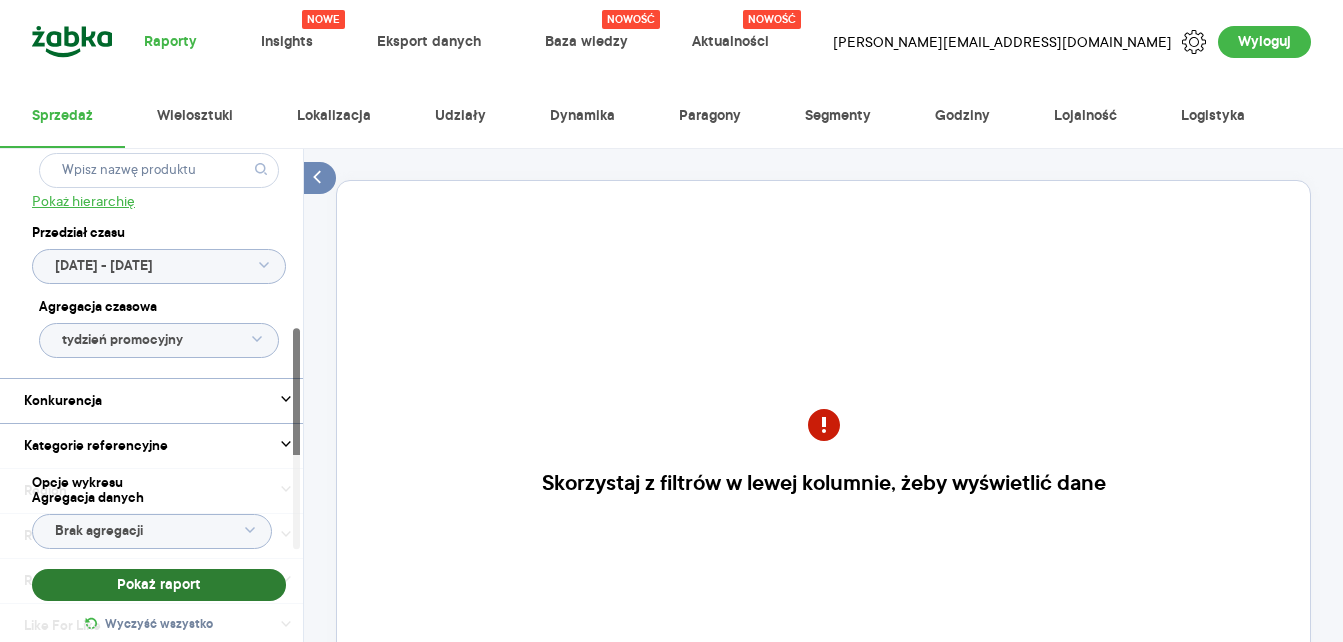 click on "Pokaż raport" at bounding box center [159, 585] 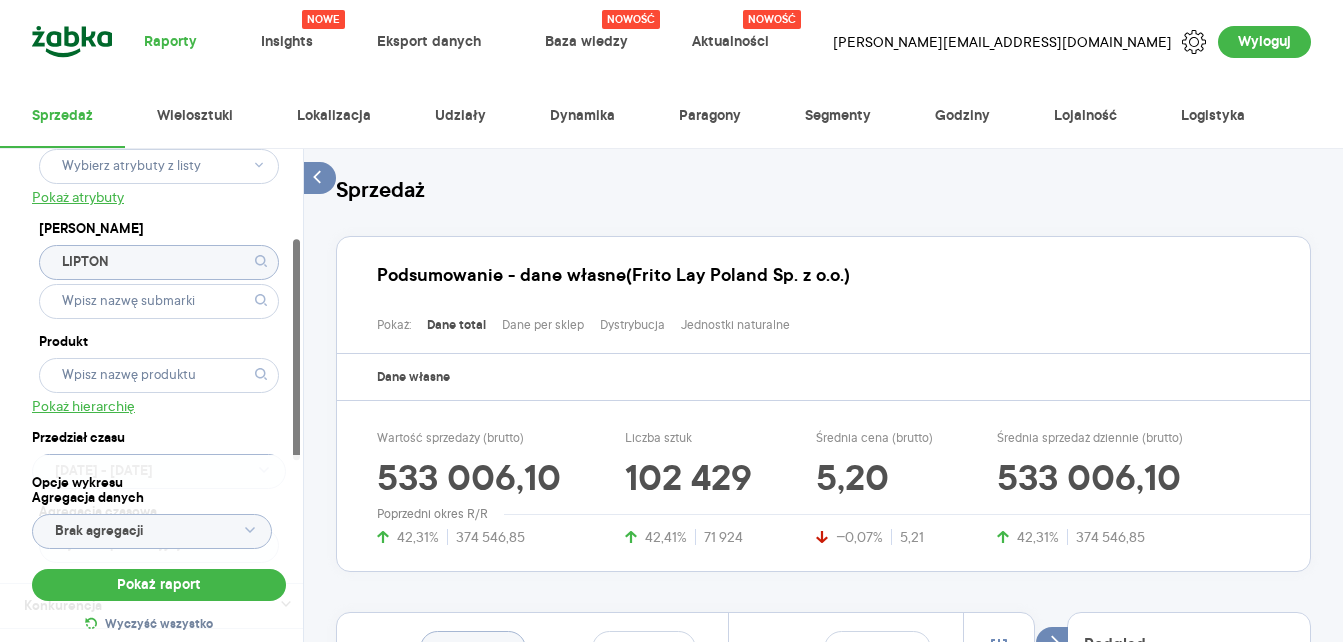 scroll, scrollTop: 200, scrollLeft: 0, axis: vertical 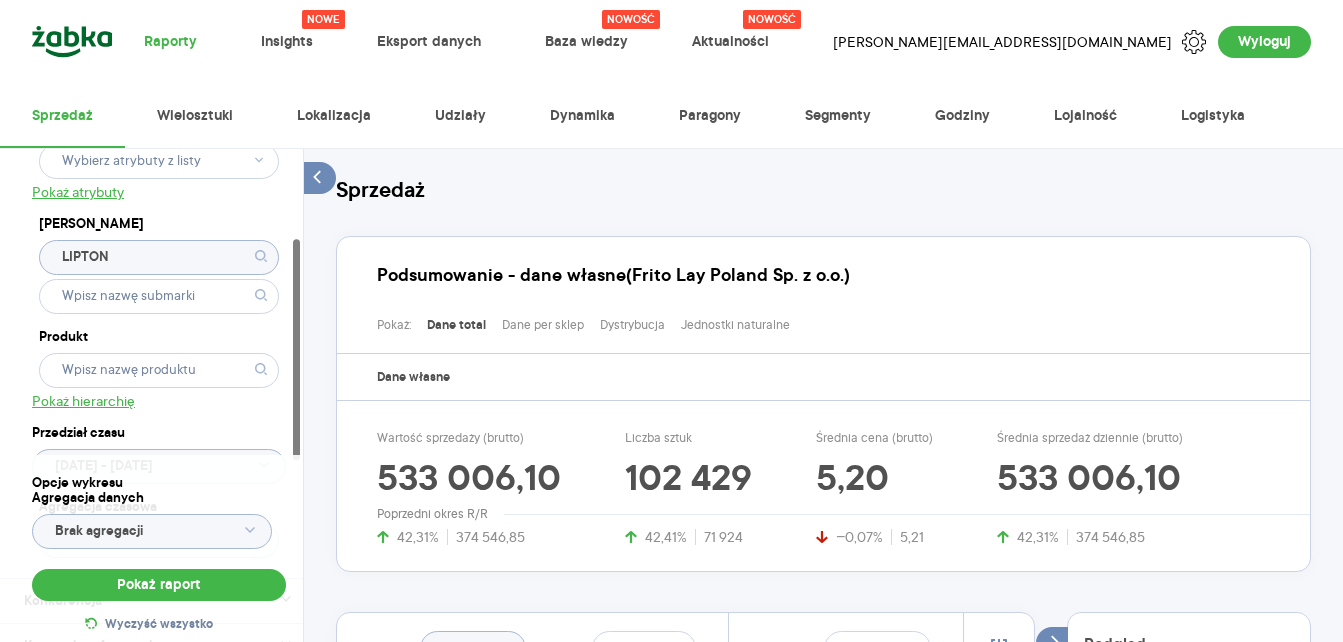 click on "LIPTON" 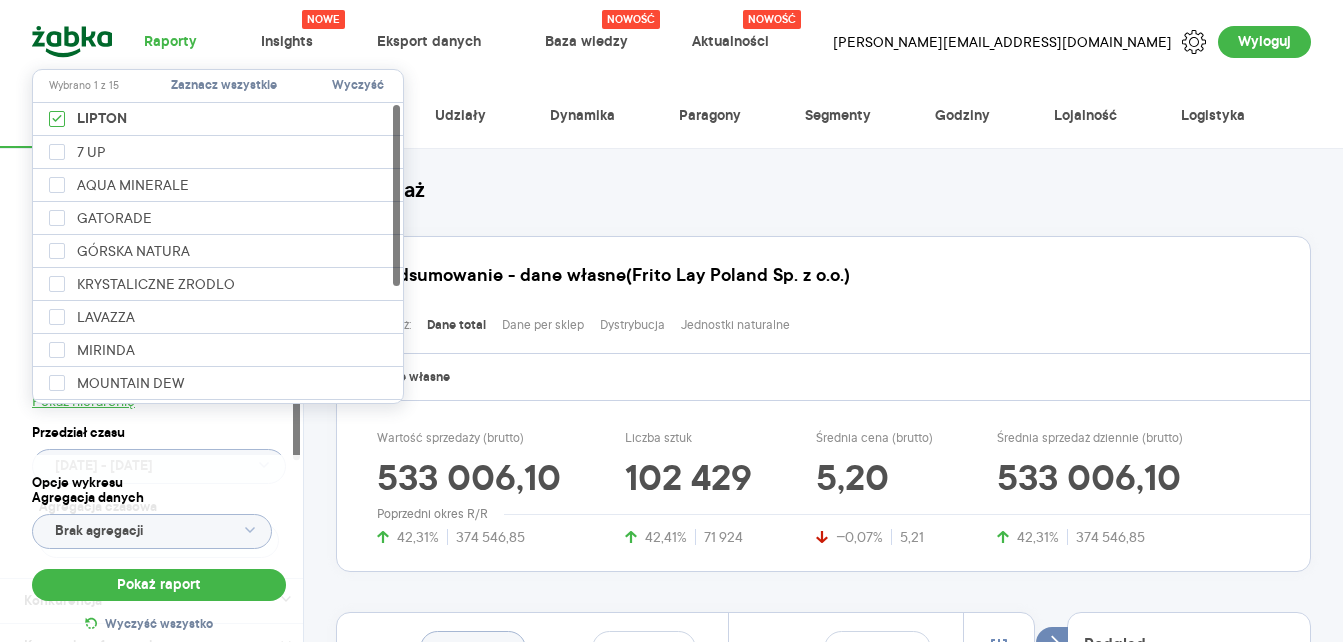 click on "Wyczyść" at bounding box center [358, 86] 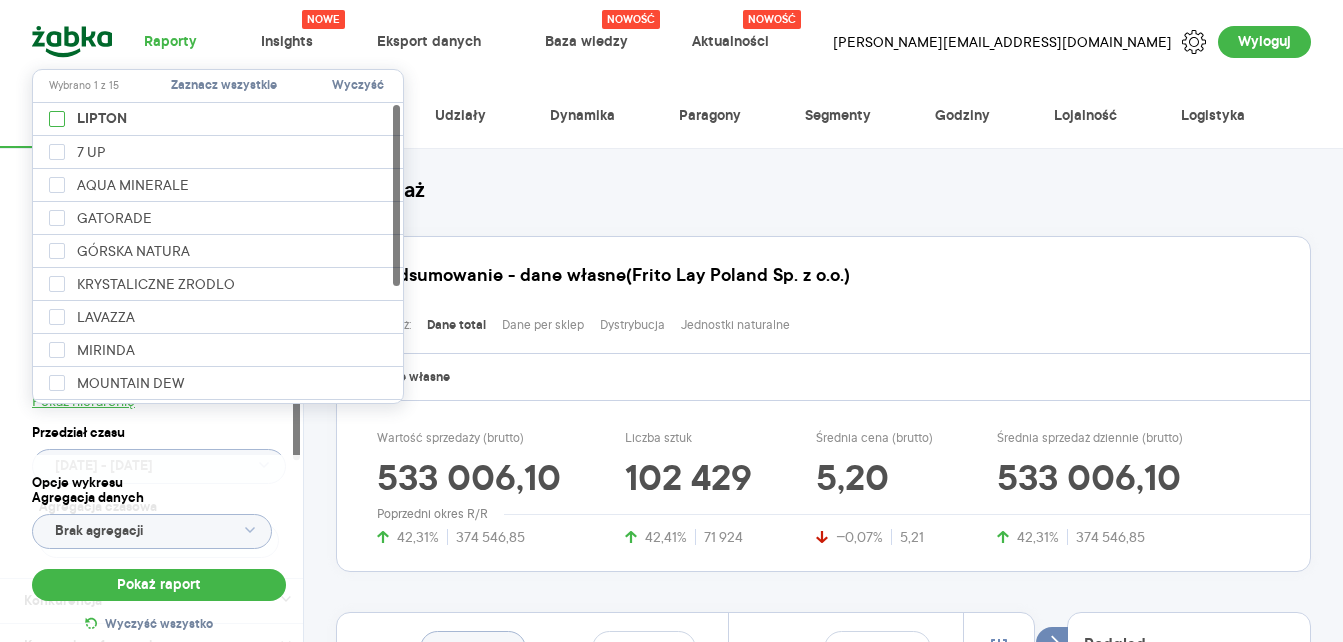 checkbox on "false" 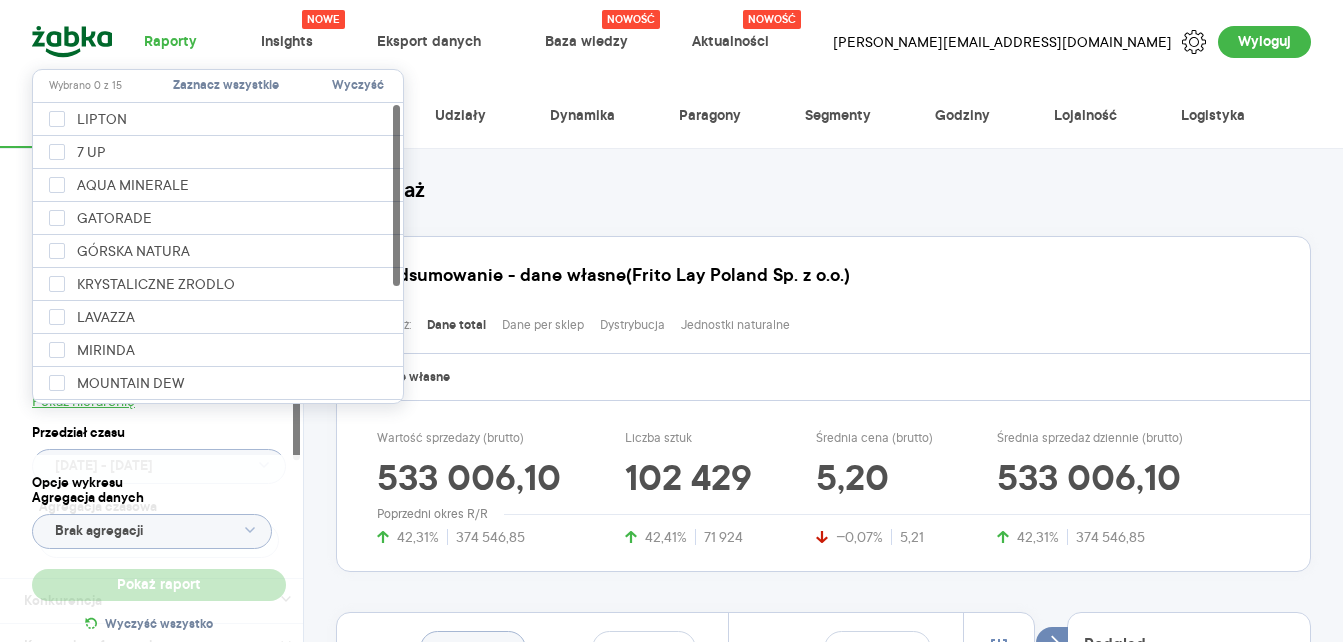 click on "Wyczyść" at bounding box center [358, 86] 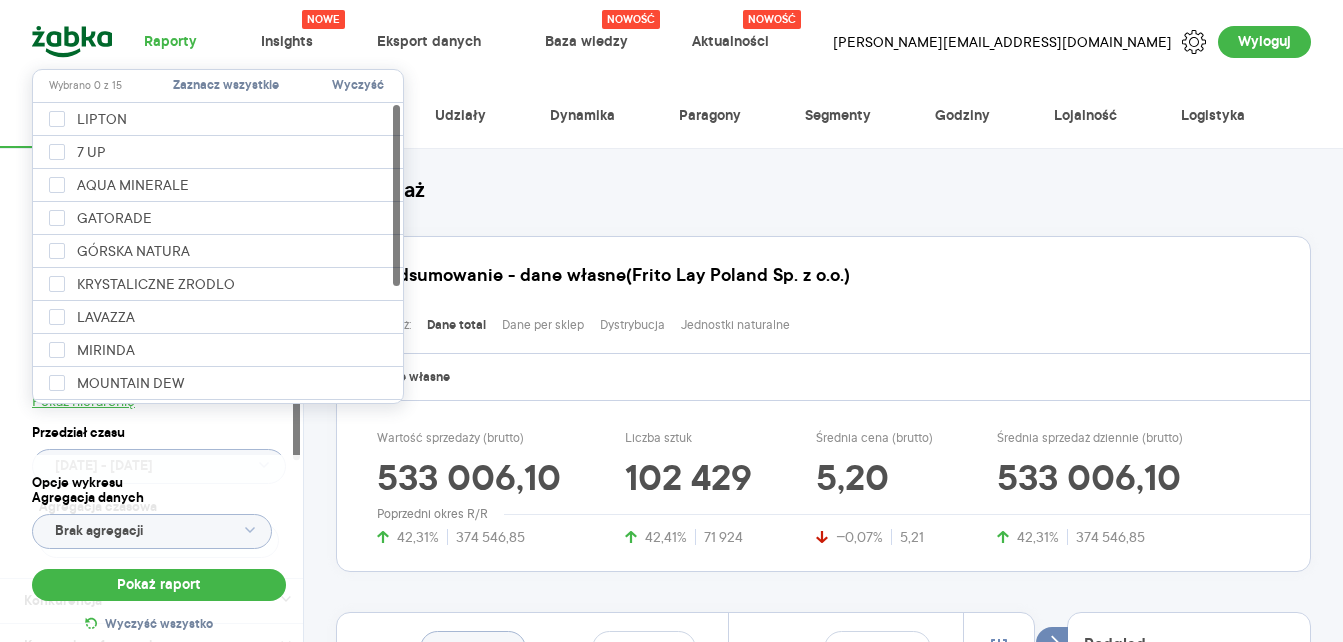 click on "Kategoria * Napoje Atrybuty Pokaż atrybuty Marka Produkt Pokaż hierarchię Przedział czasu [DATE] - [DATE] Agregacja czasowa tydzień promocyjny Konkurencja Dostawca Marka Produkt Kategorie referencyjne Region Rodzaje sklepów Rodzaje transakcji Wszystkie Like For Like Uwzględnij LFL Opcje wykresu Agregacja danych Brak agregacji Pokaż raport Wyczyść wszystko Sprzedaż Podsumowanie - dane własne  (Frito Lay Poland Sp. z o.o.) Pokaż: Dane total Dane per sklep Dystrybucja Jednostki naturalne Dane własne Wartość sprzedaży (brutto) 533 006,10 42,31% 374 546,85 Liczba sztuk 102 429 42,41% 71 924 Średnia cena (brutto) 5,20 −0,07% 5,21 Średnia sprzedaż dziennie (brutto) 533 006,10 42,31% 374 546,85 Poprzedni okres R/R Pokaż Wartość i Promocje Włącz tryb pełnoekranowy R T R K M Tydz. promo. T D Etykiety [DATE] - [DATE] 0 76 144 152 287 228 431 304 575 380 719 456 862 533 006 Wartość sprzedaży (brutto) 26 lip 2025 Tydz. promo. Legenda: [PERSON_NAME] danych LIPTON Podgląd Rok" at bounding box center (823, 919) 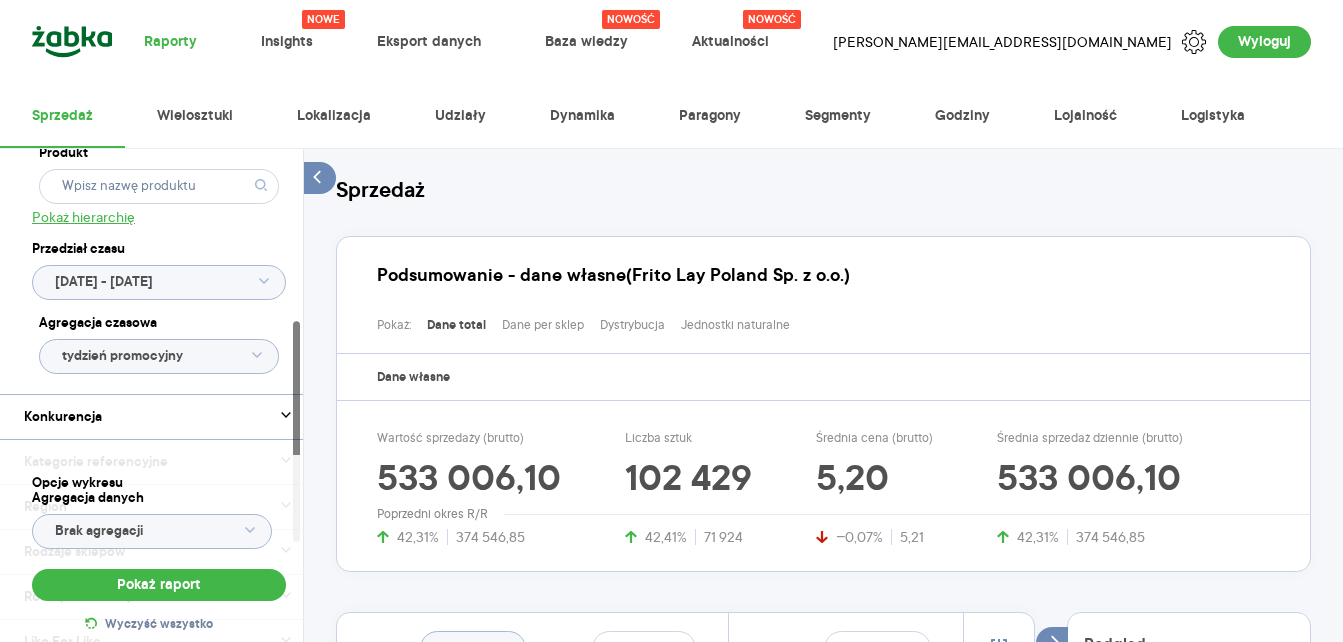 scroll, scrollTop: 400, scrollLeft: 0, axis: vertical 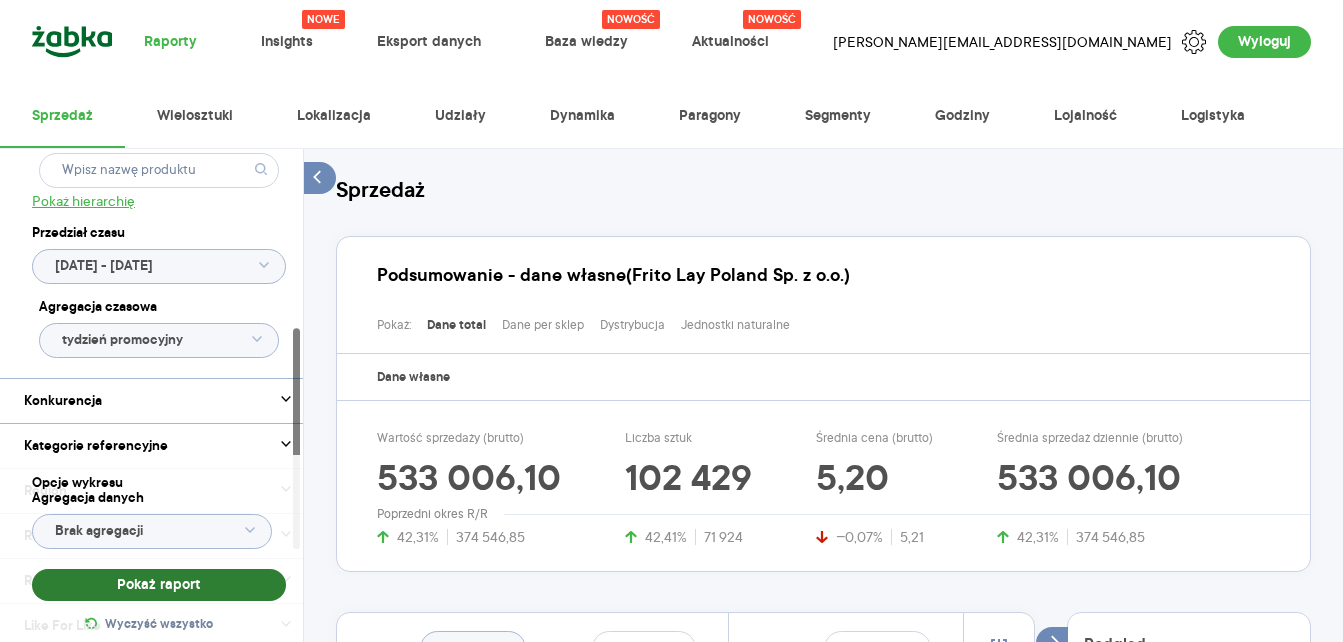 click on "Pokaż raport" at bounding box center (159, 585) 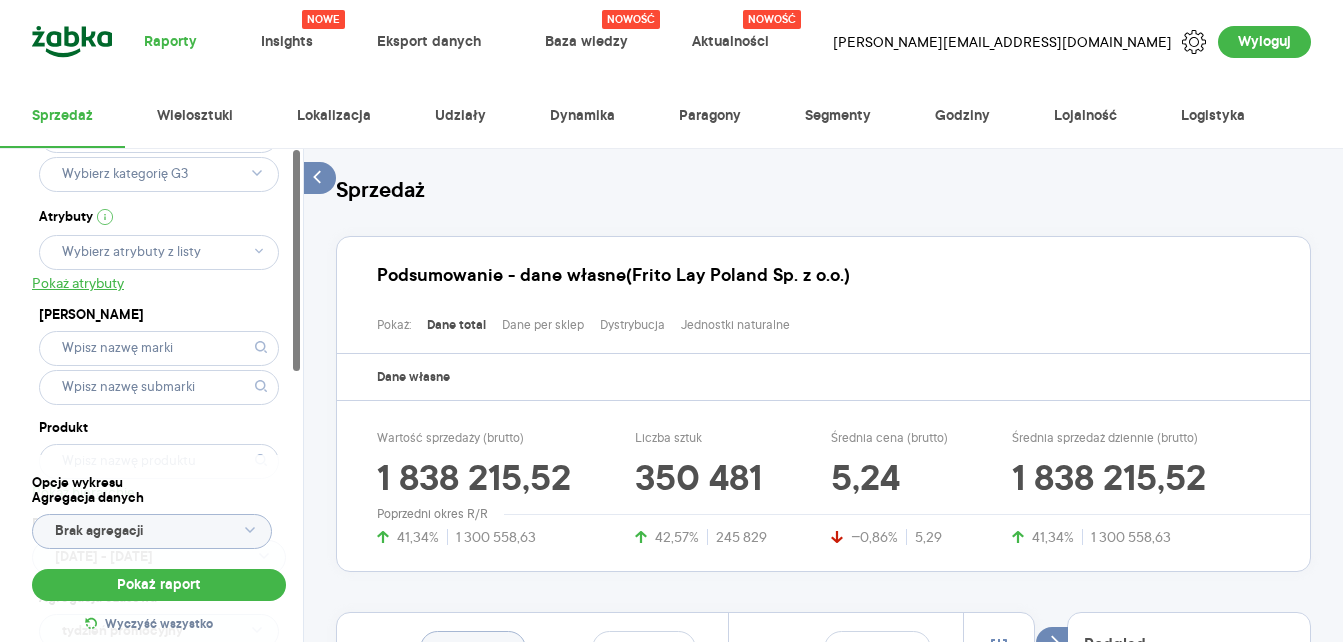 scroll, scrollTop: 0, scrollLeft: 0, axis: both 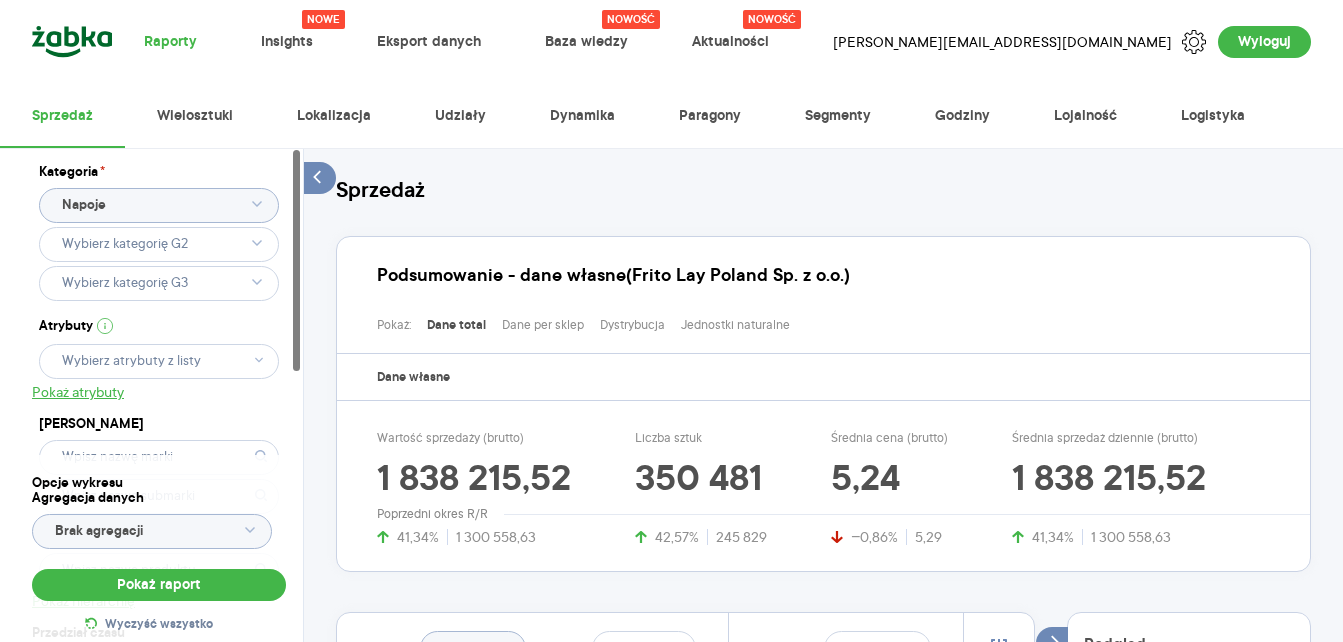 click on "Napoje" 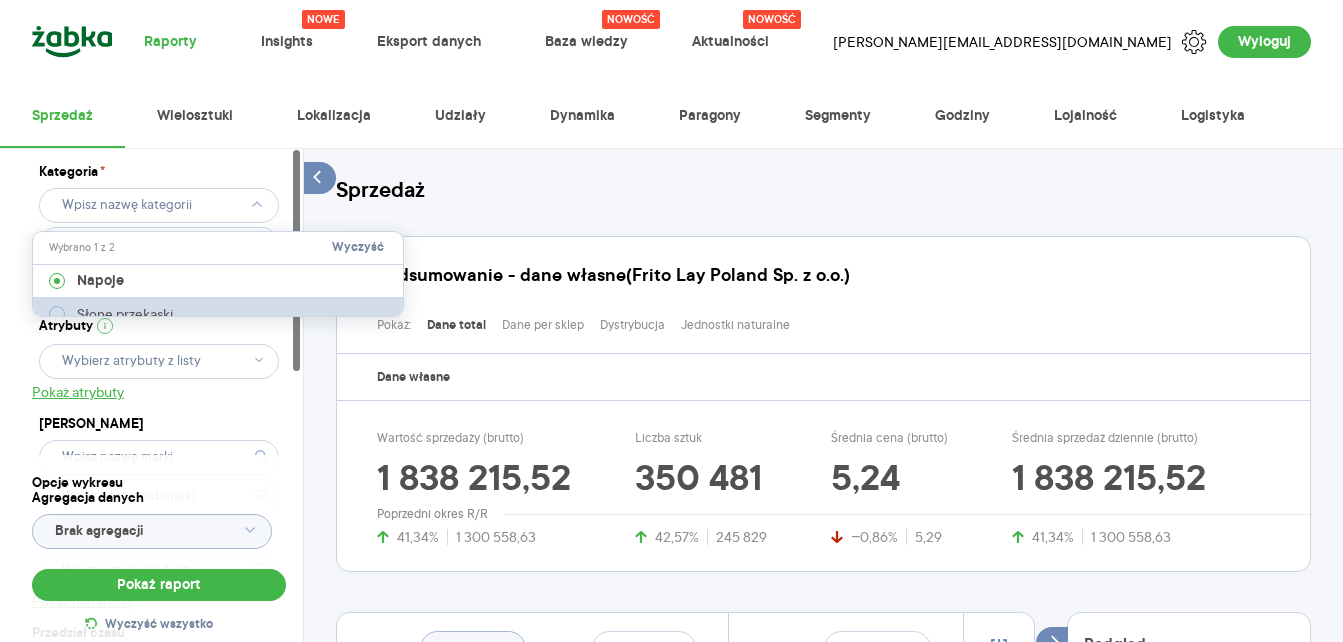 click on "Słone przekąski" at bounding box center (125, 314) 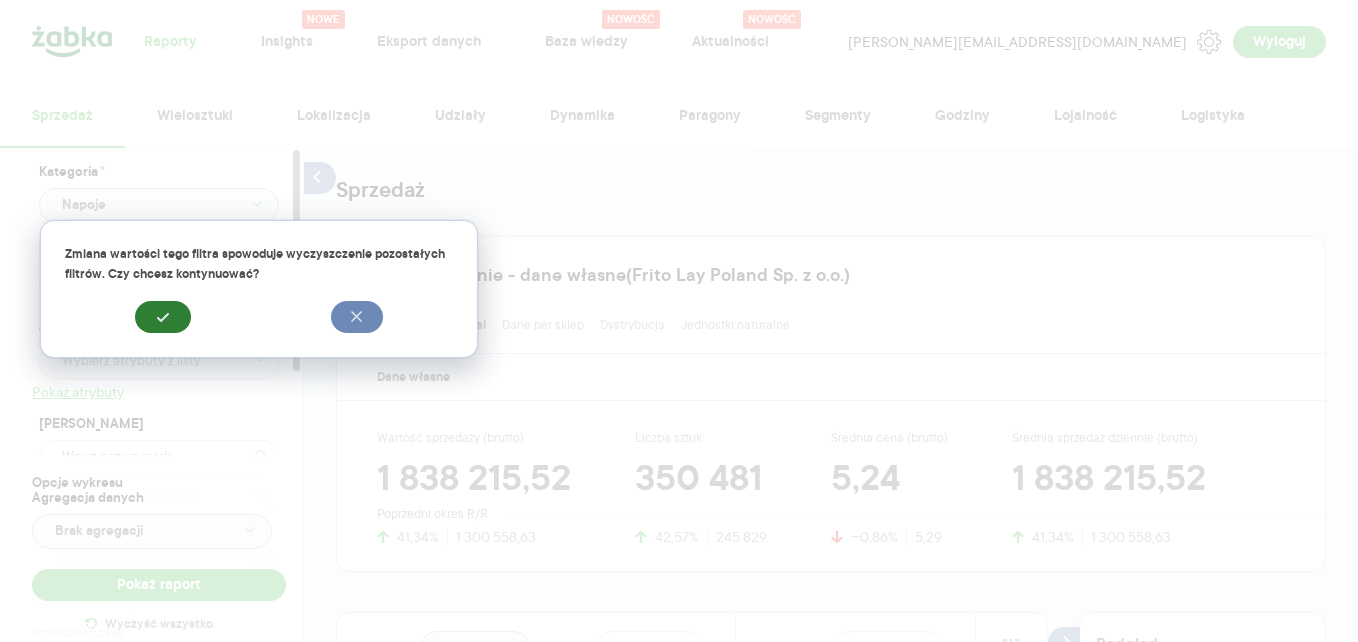 click 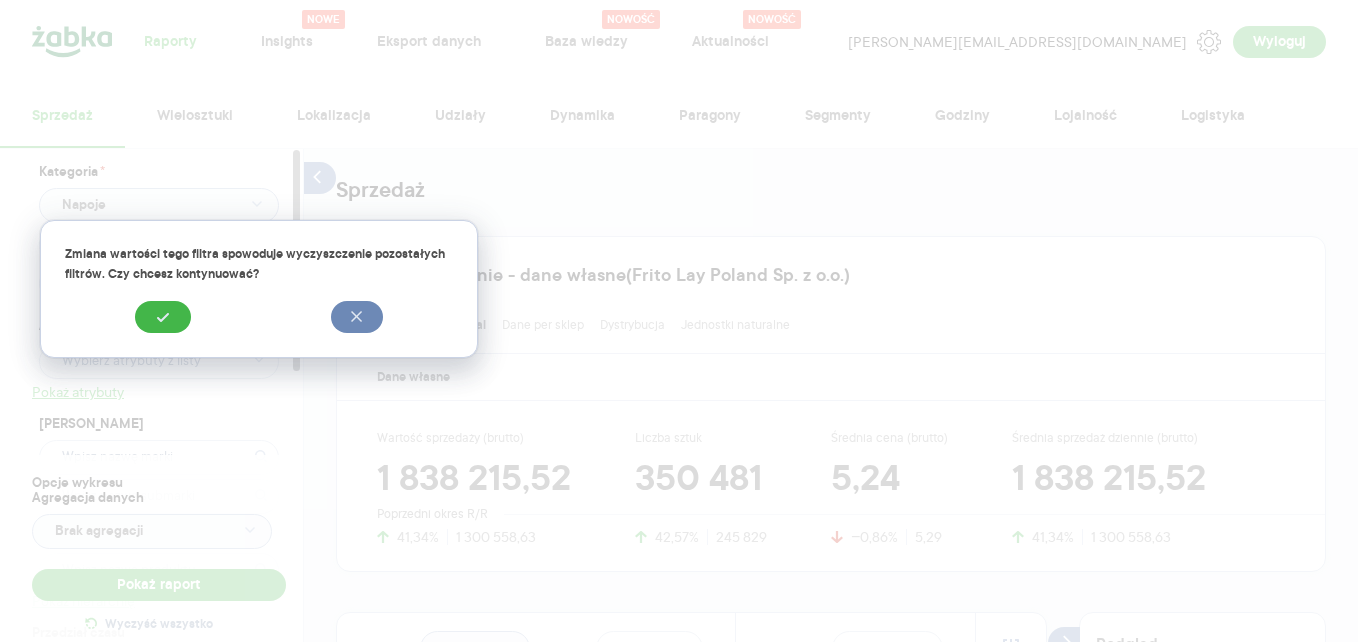 type on "Słone przekąski" 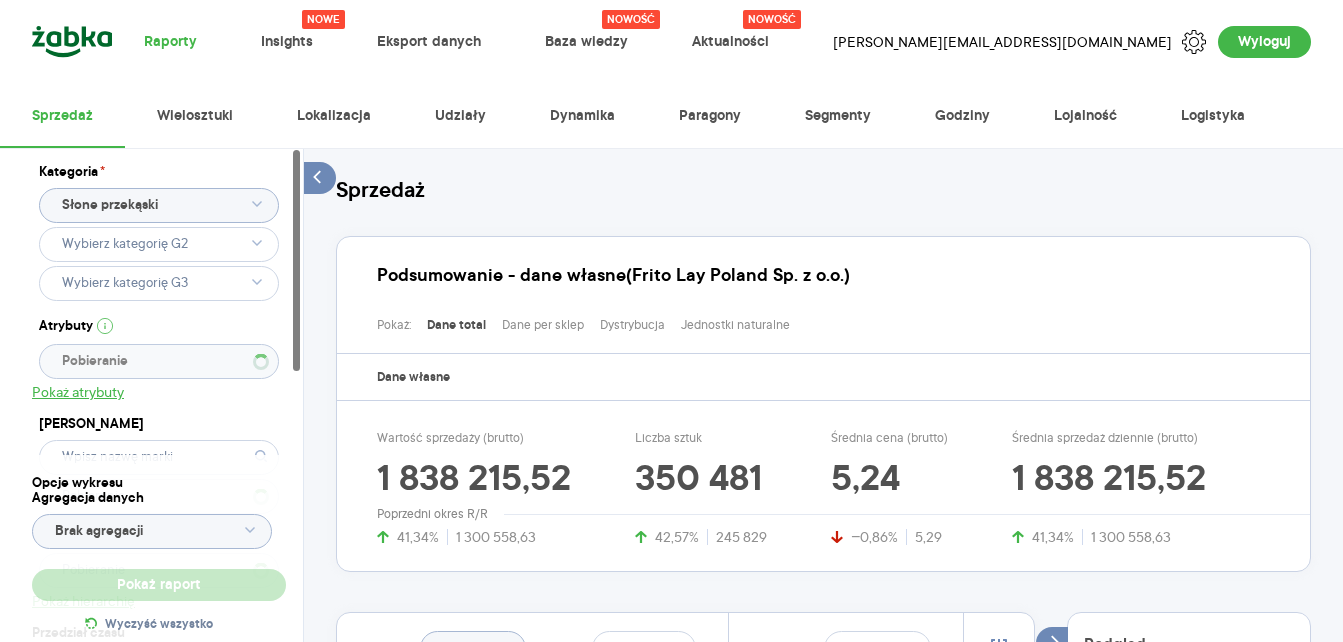 type 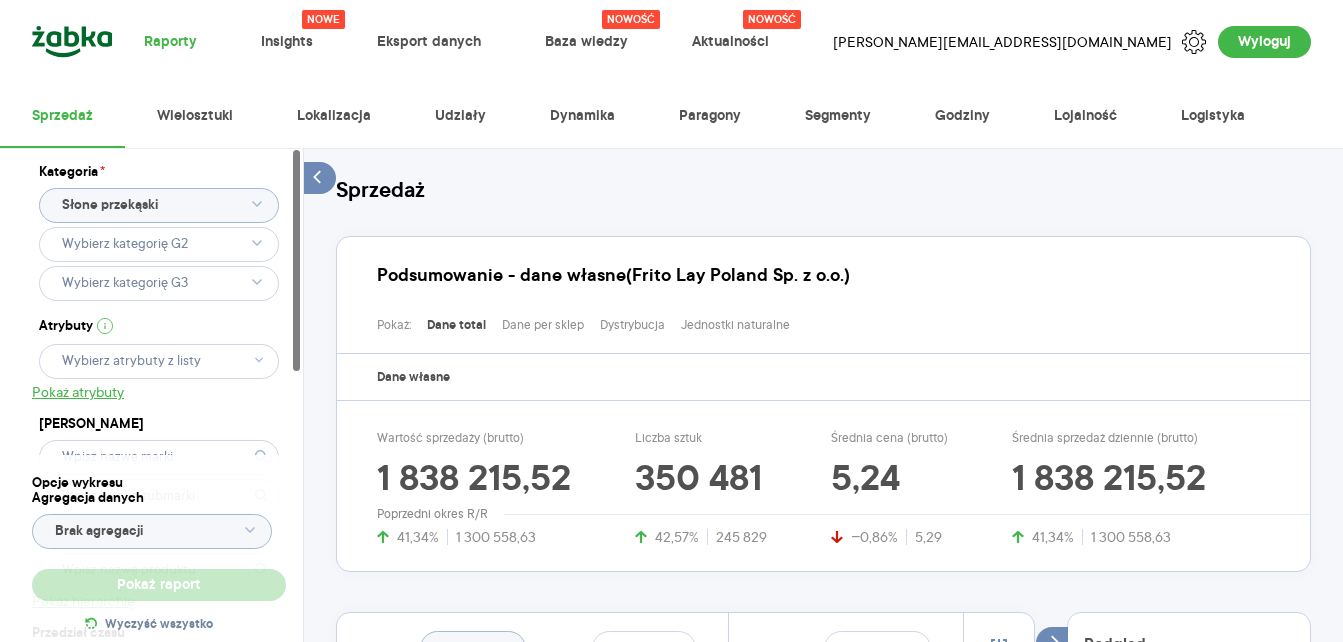 type 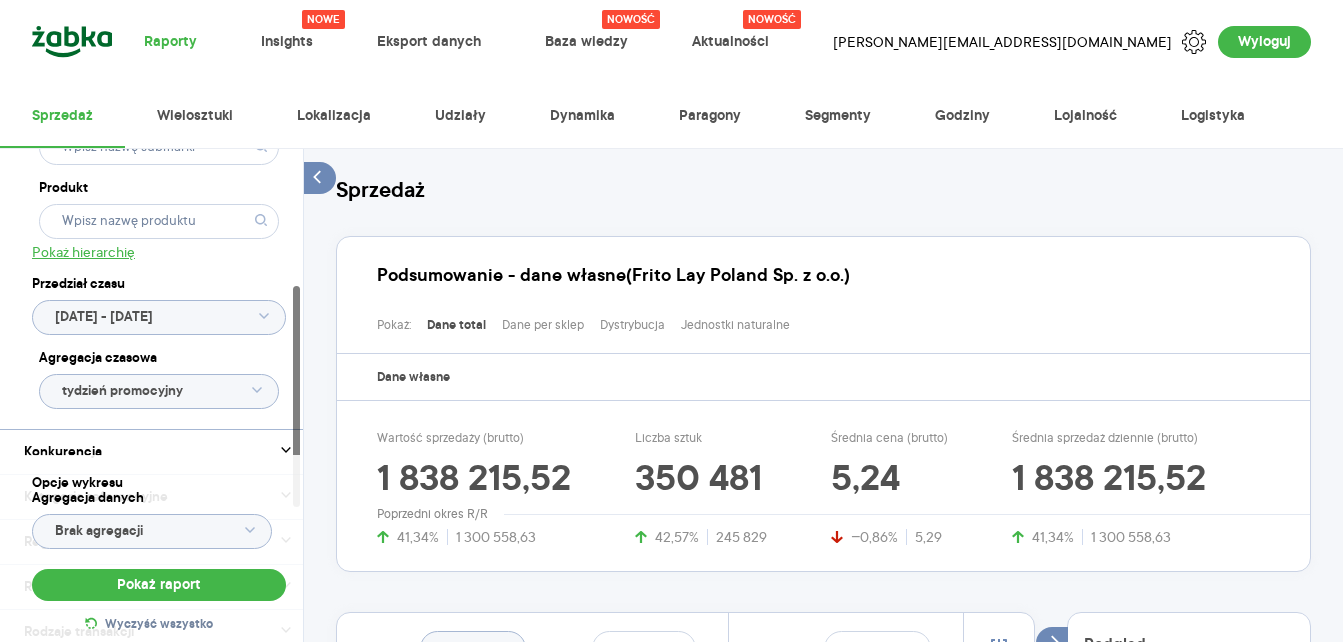 scroll, scrollTop: 300, scrollLeft: 0, axis: vertical 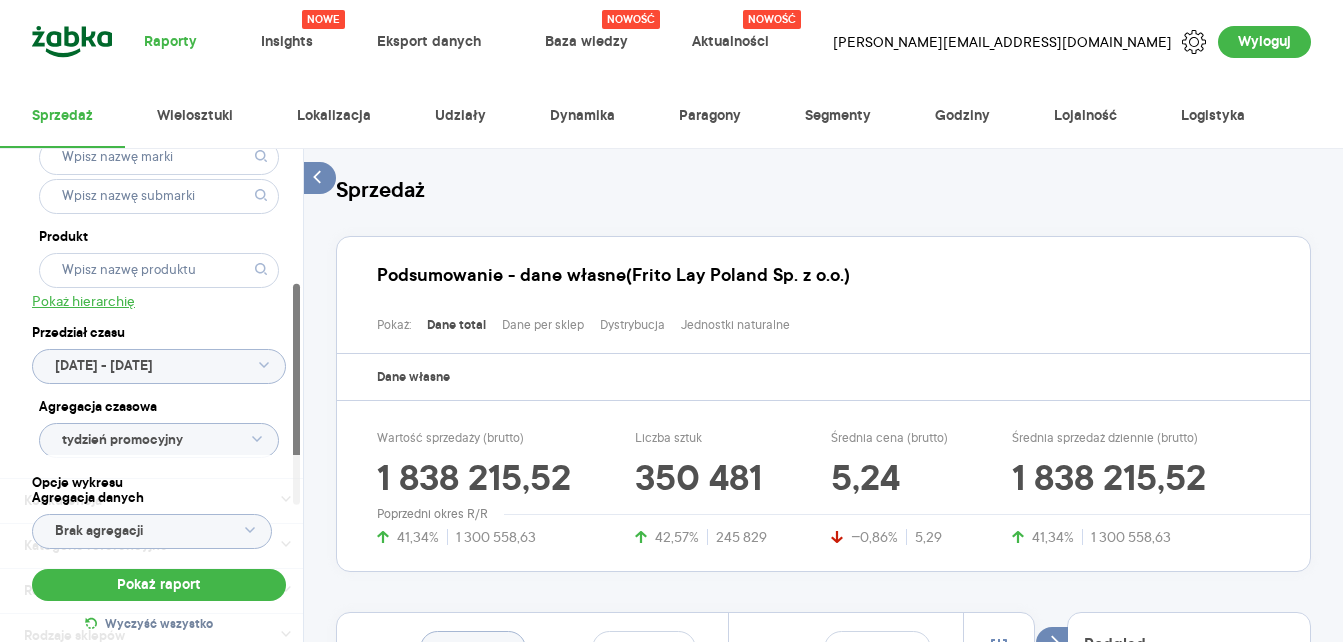 click 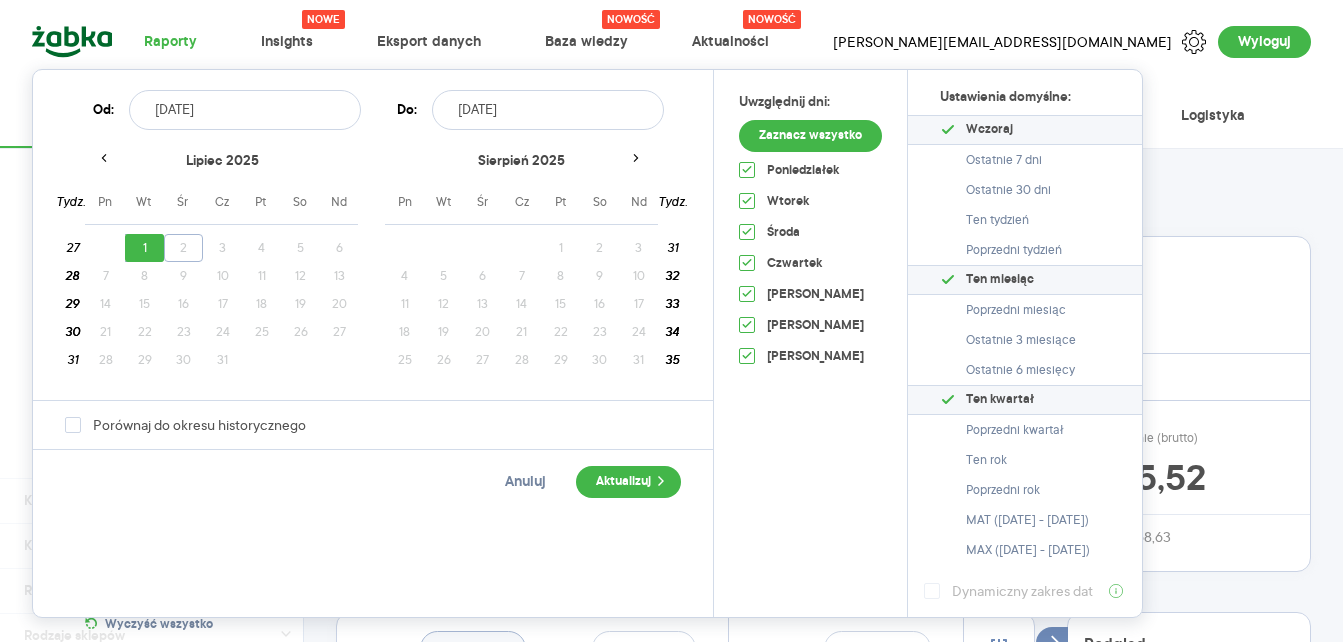 click on "lipiec 2025" at bounding box center (222, 169) 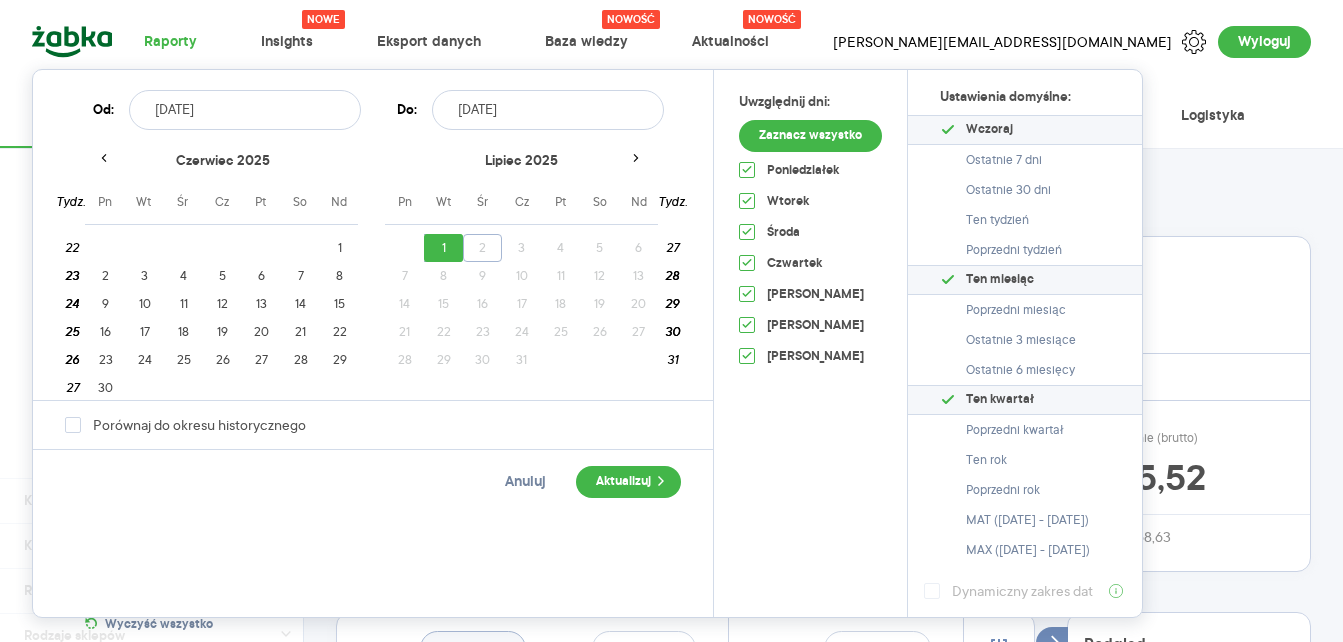 click 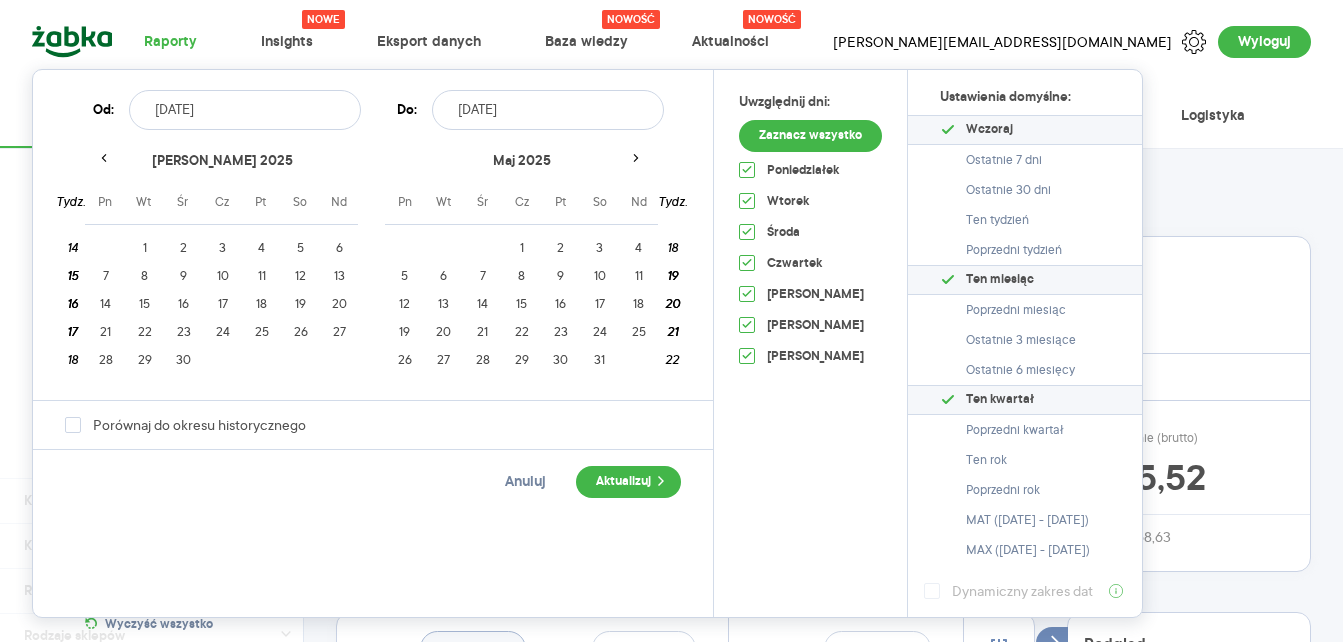 click 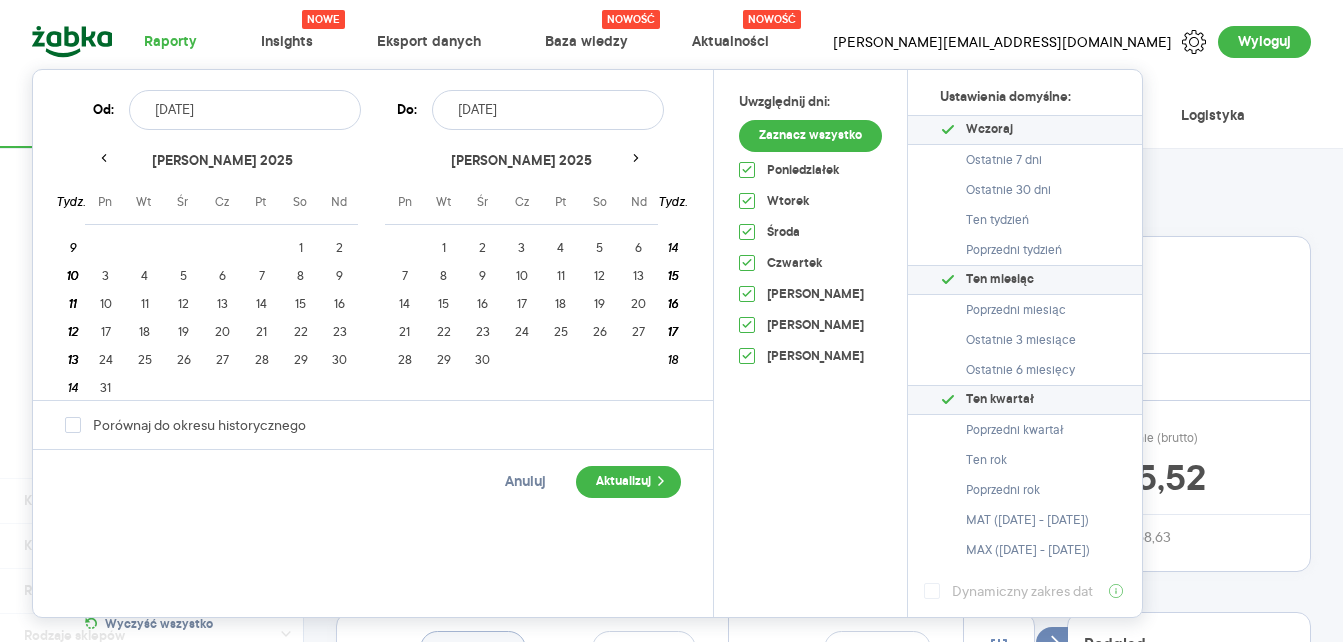 click 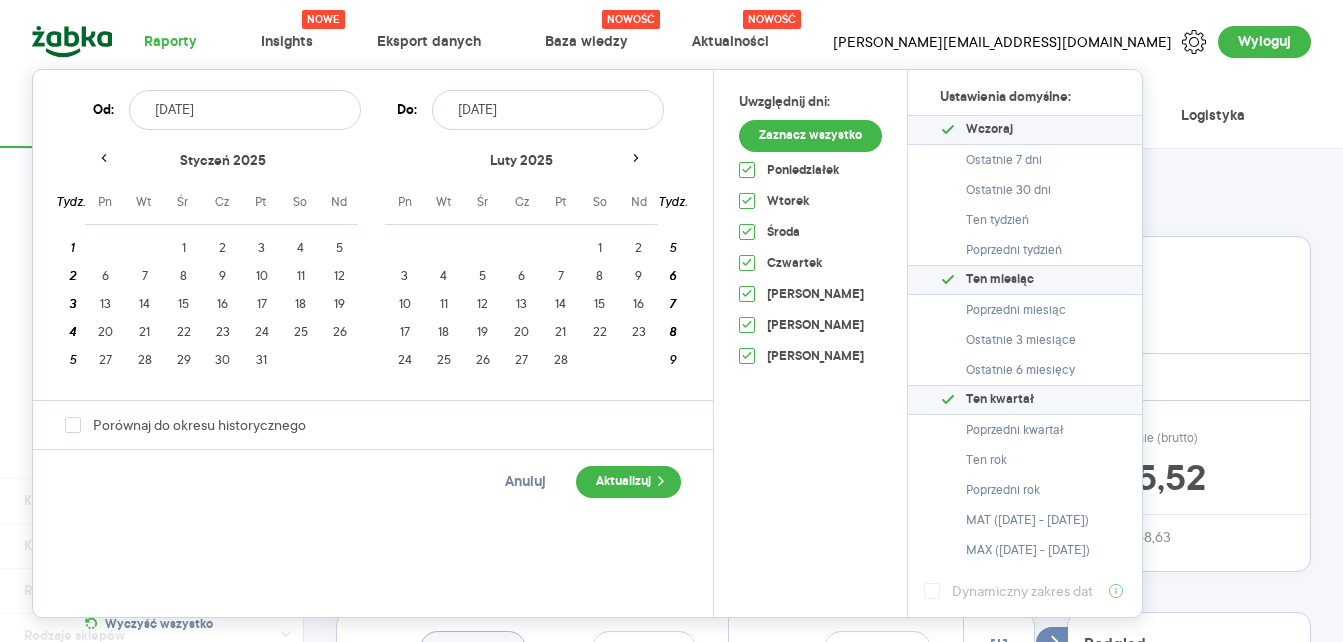 click 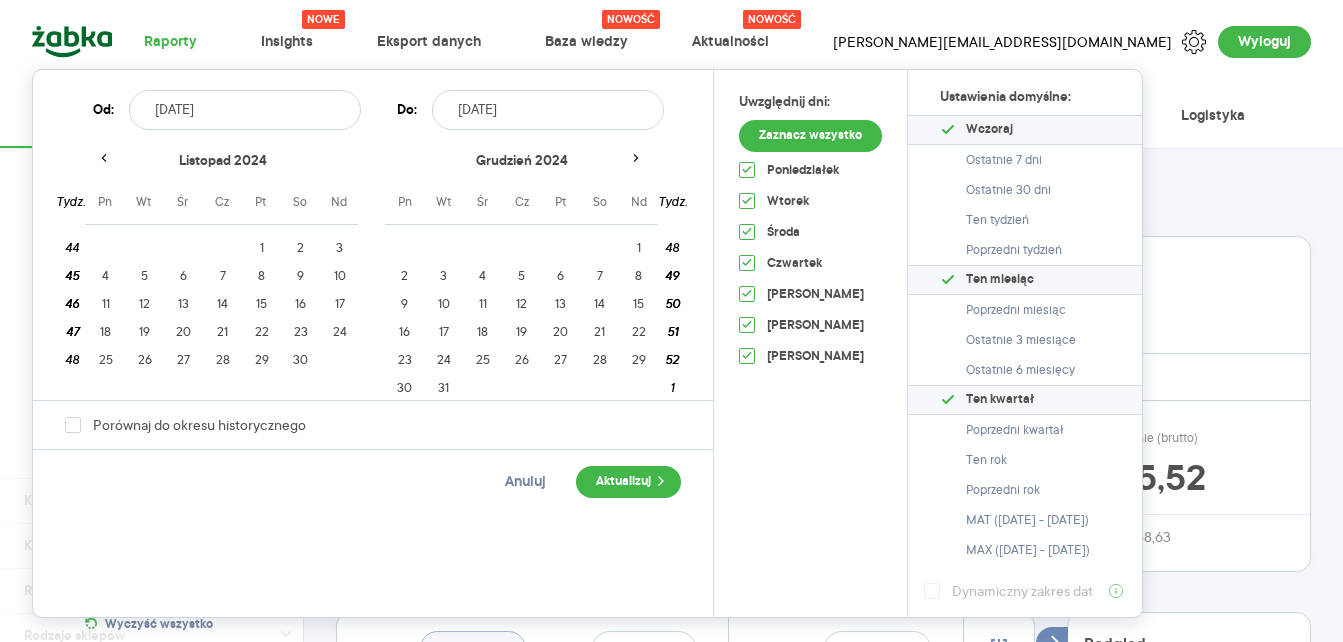 click 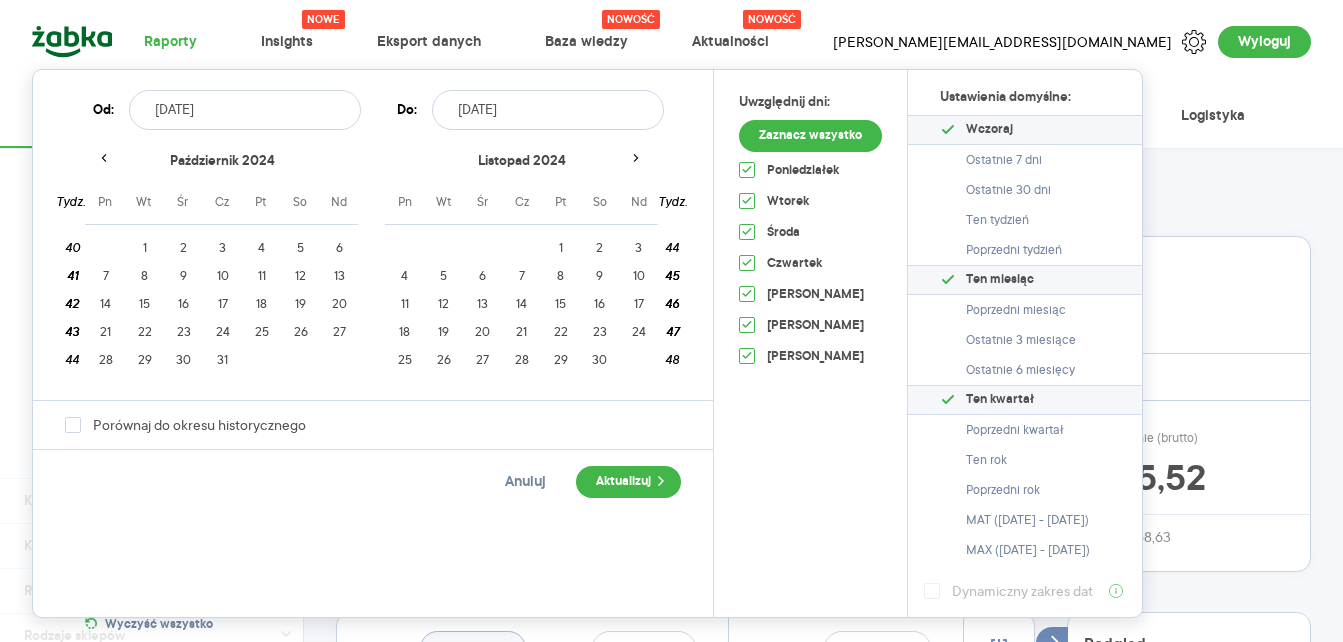 click 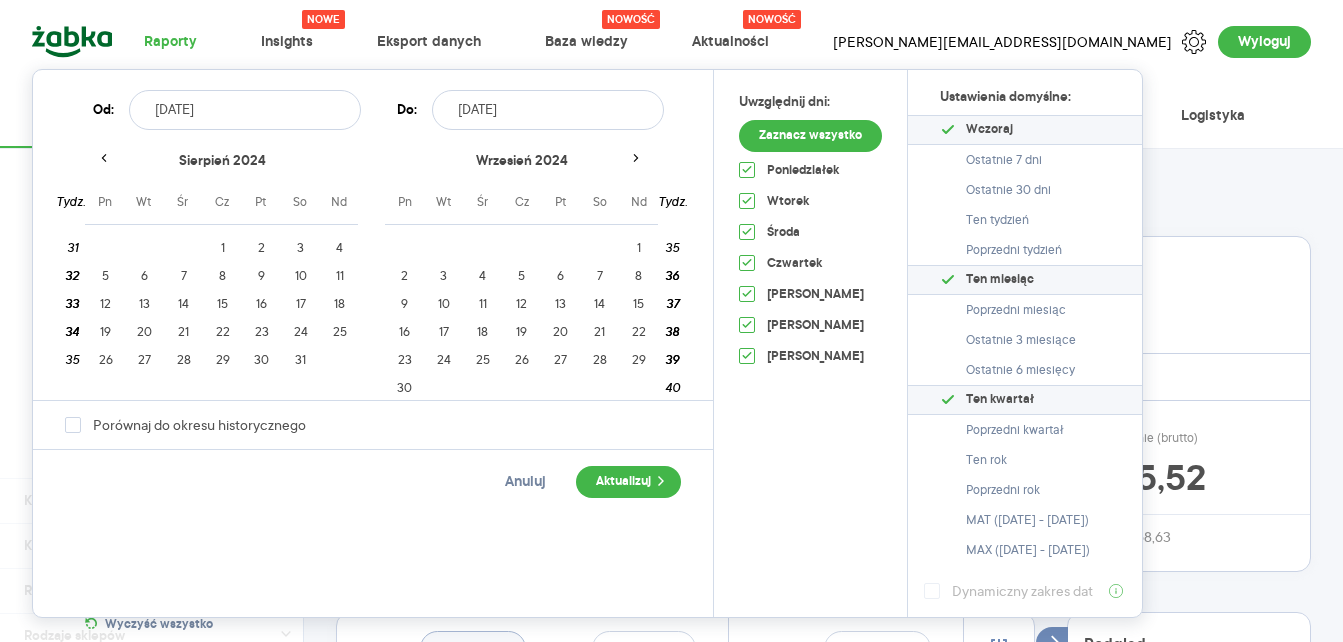 click 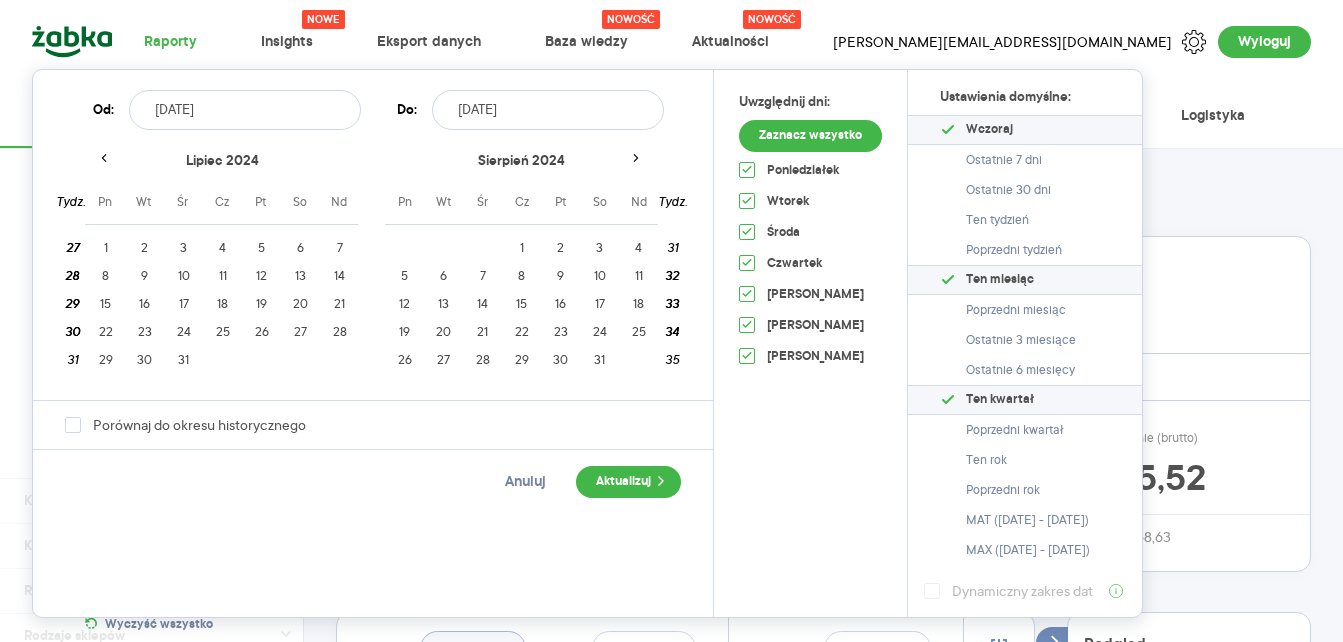 click 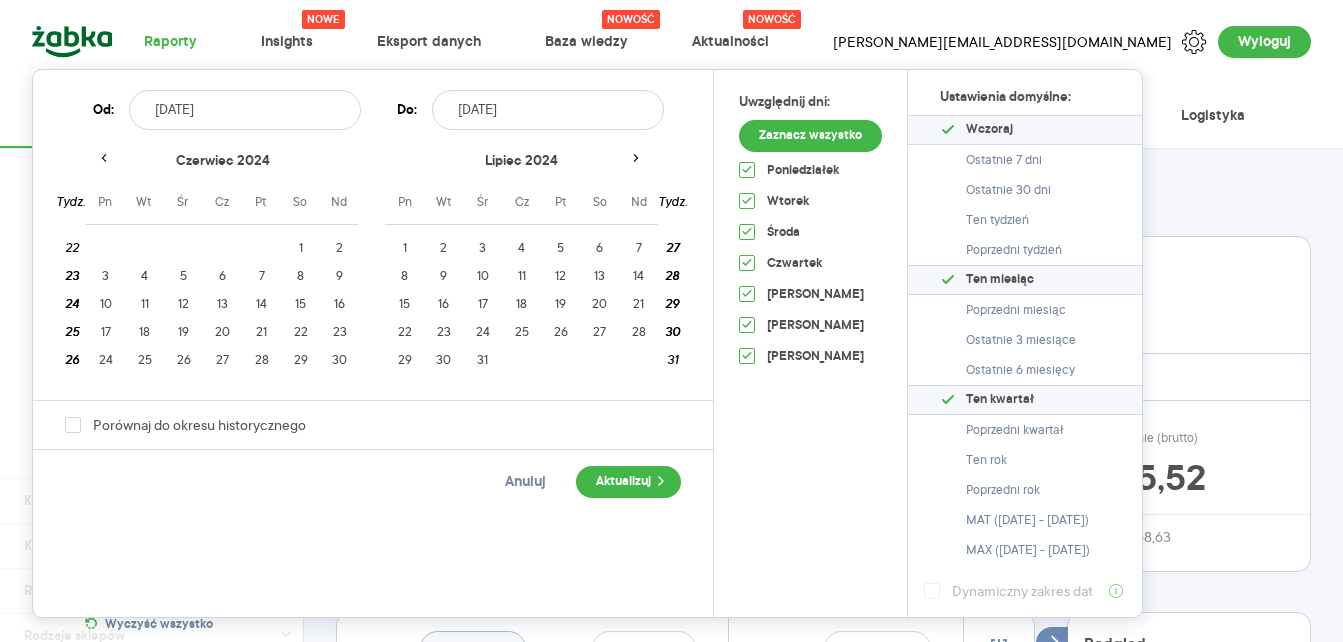 click 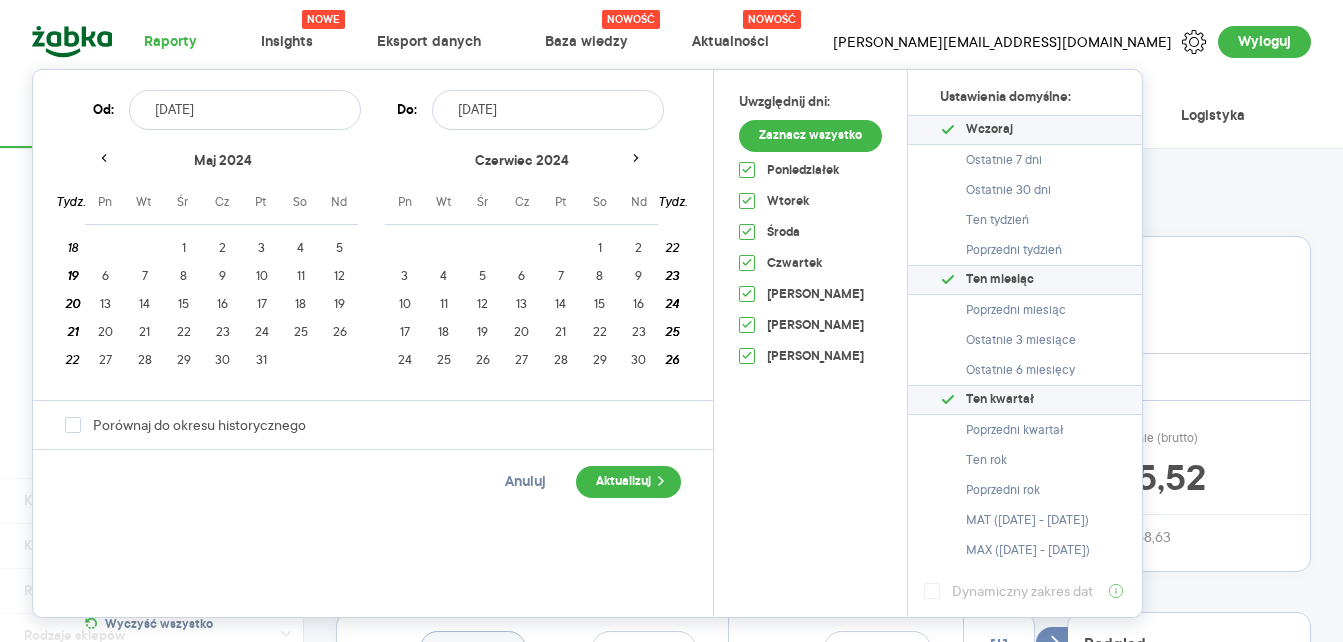 click 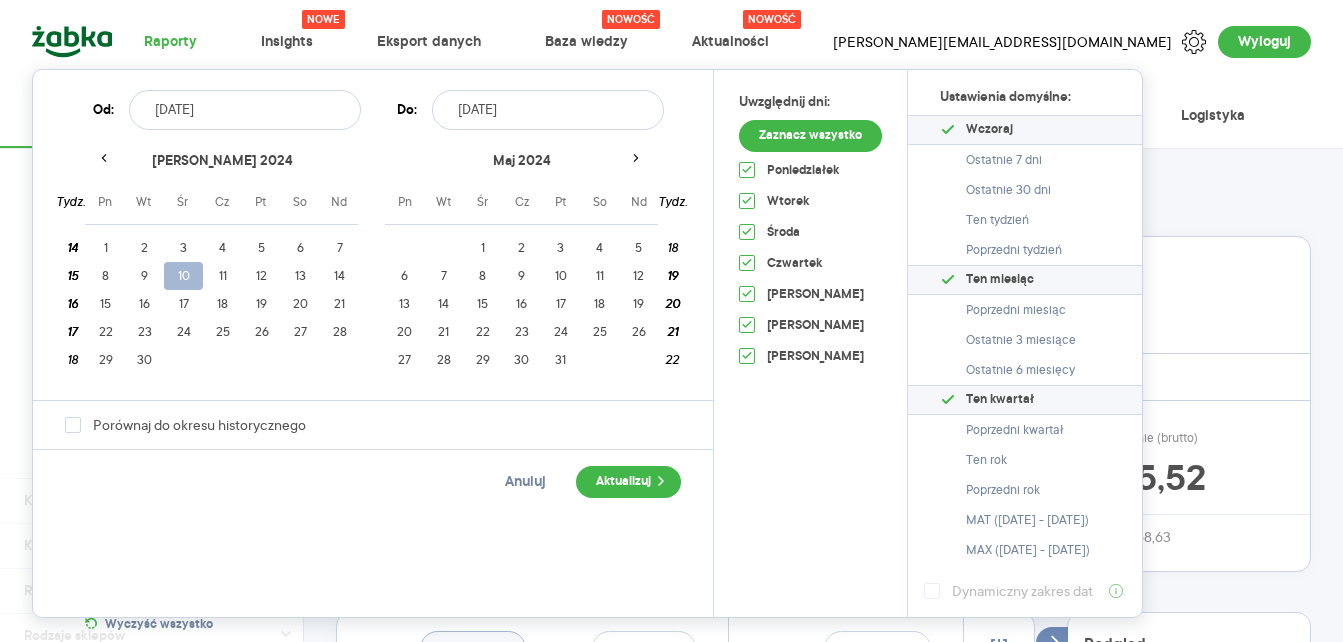 click on "10" at bounding box center (183, 276) 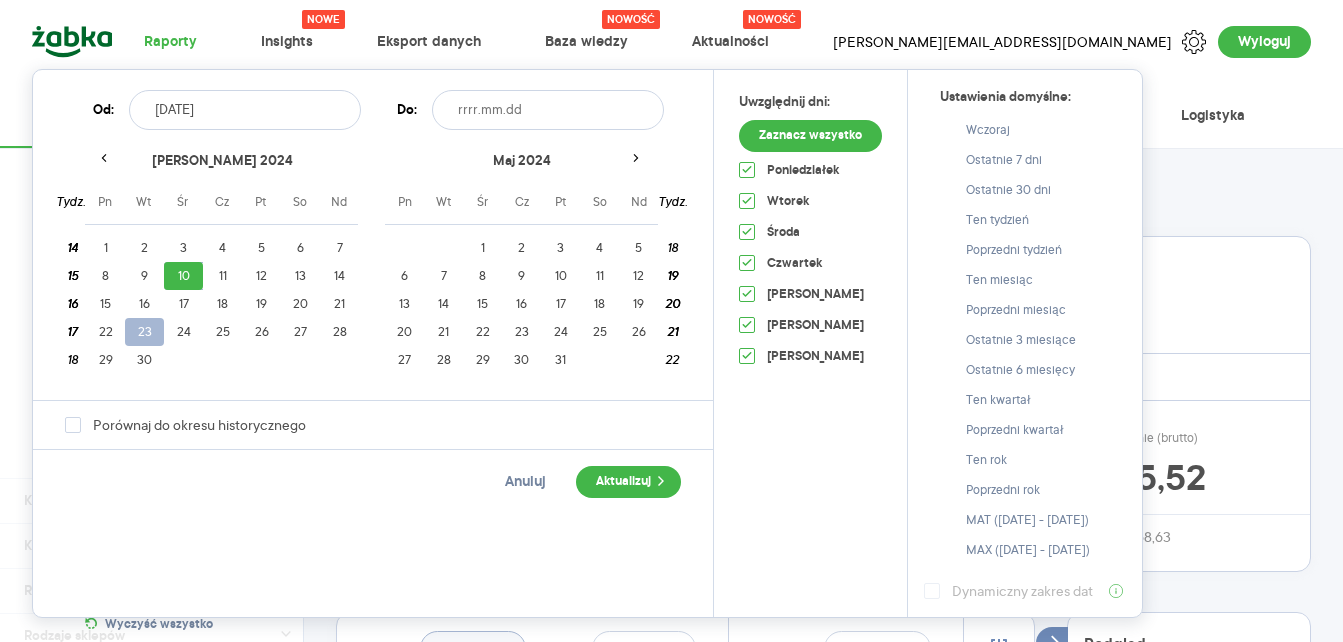 click on "23" at bounding box center [144, 332] 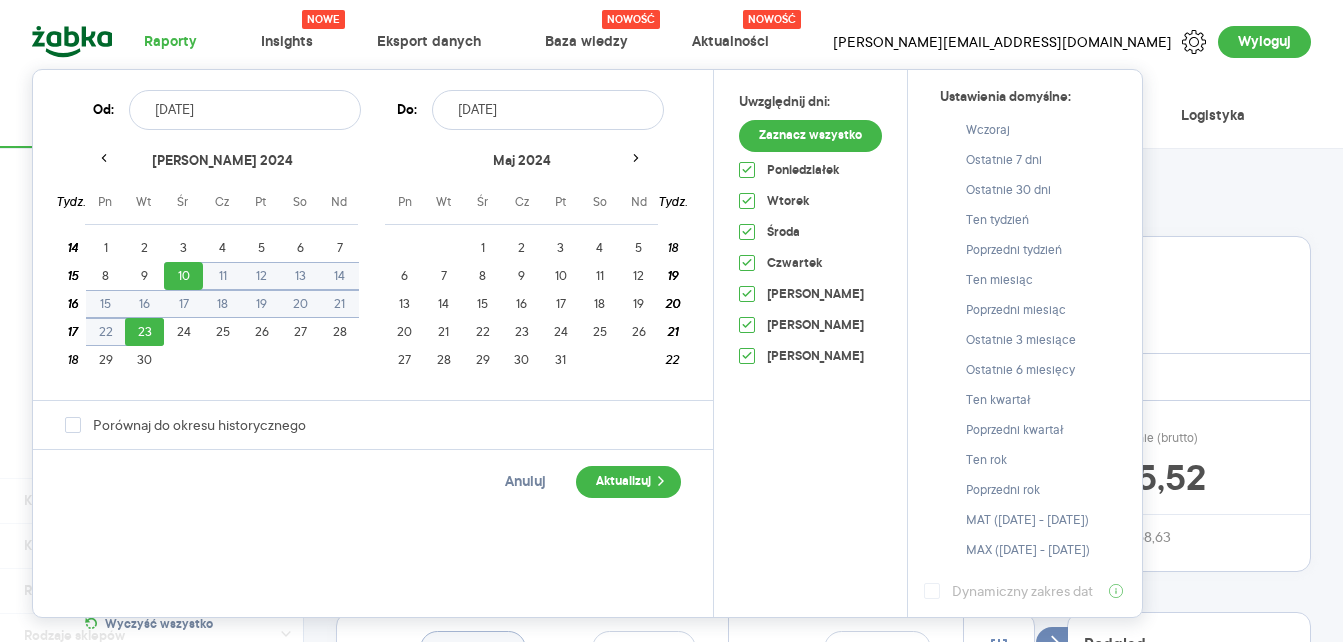 click on "Anuluj Aktualizuj" at bounding box center (373, 481) 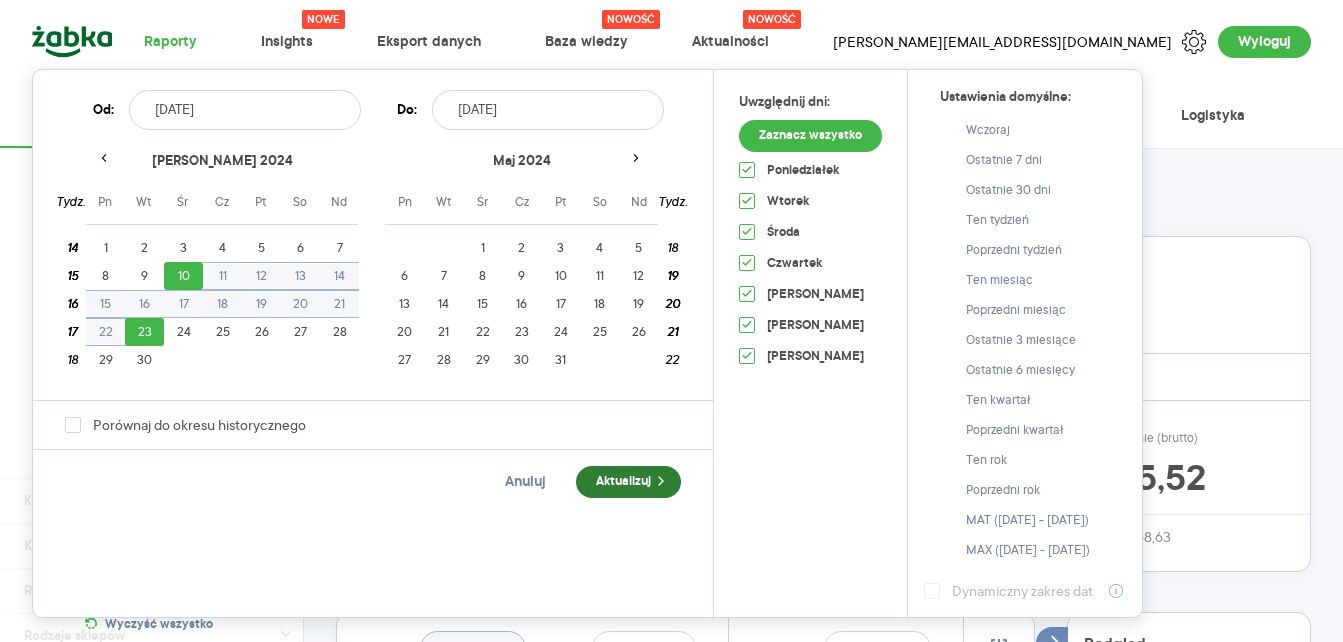 click on "Aktualizuj" at bounding box center (628, 482) 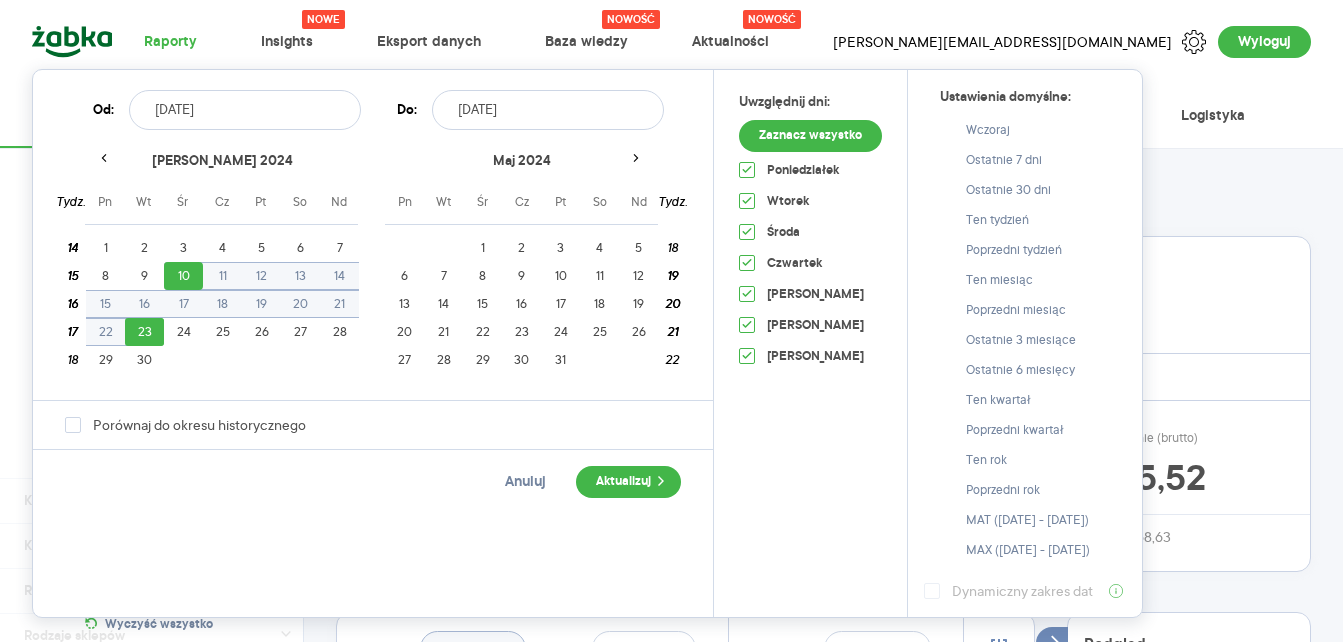 type on "[DATE] - [DATE]" 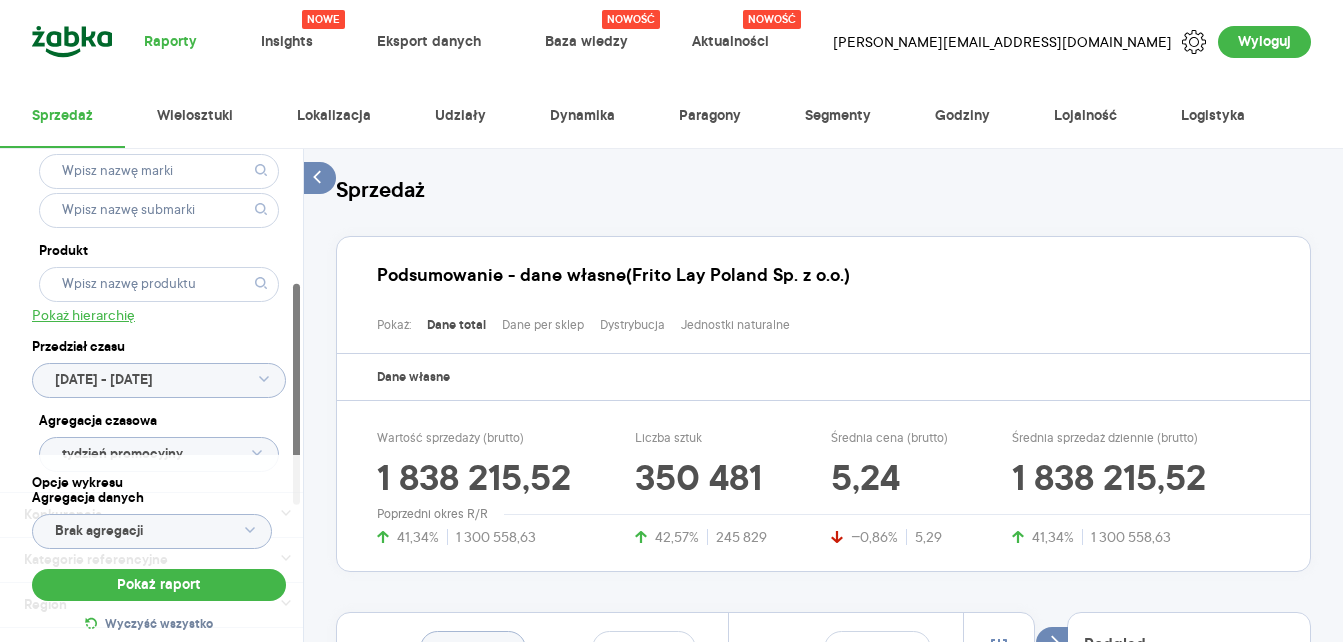 scroll, scrollTop: 300, scrollLeft: 0, axis: vertical 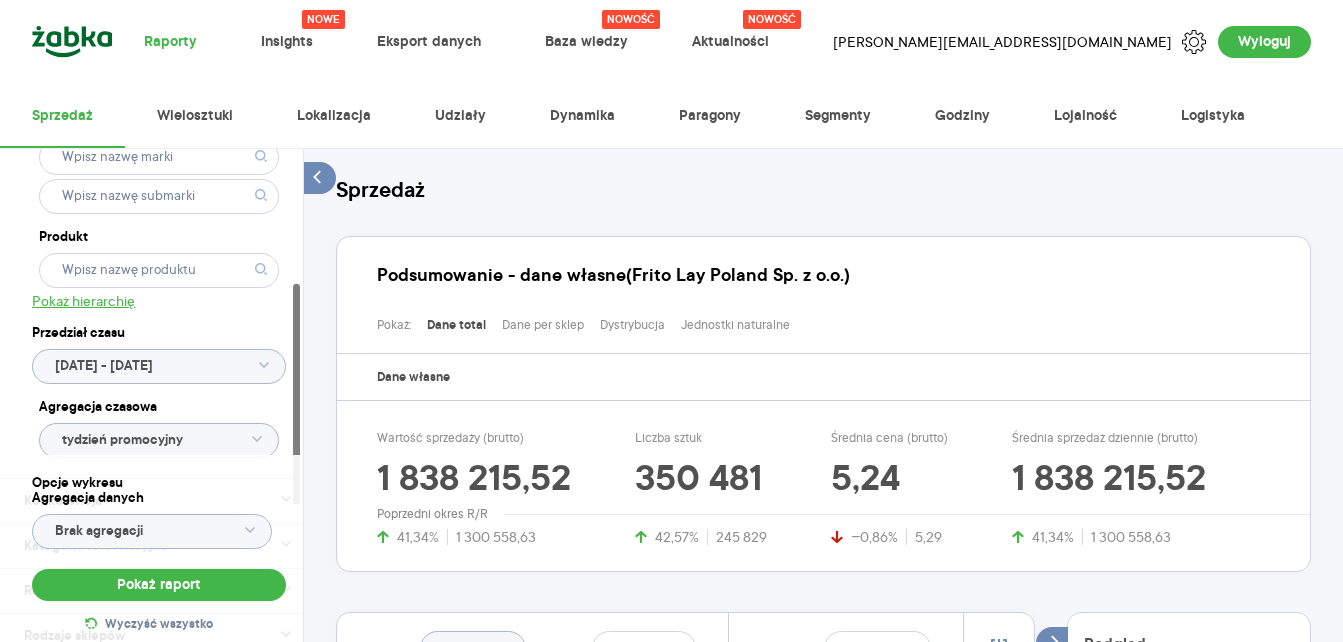 click 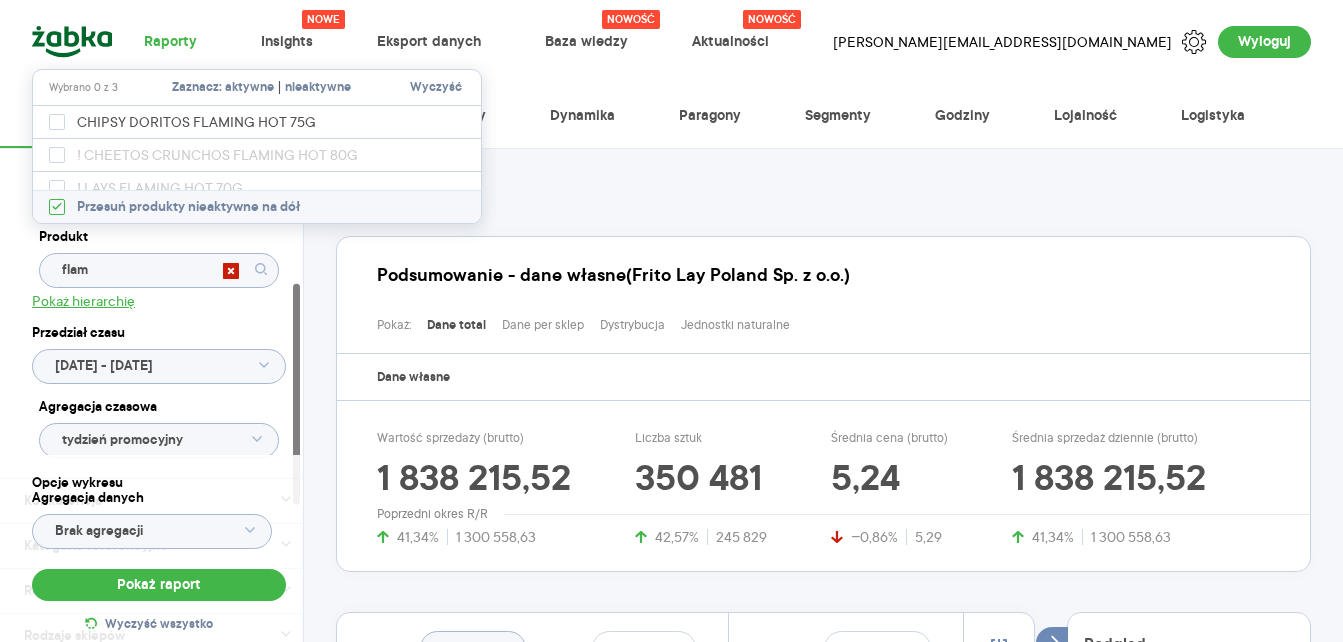 type on "flami" 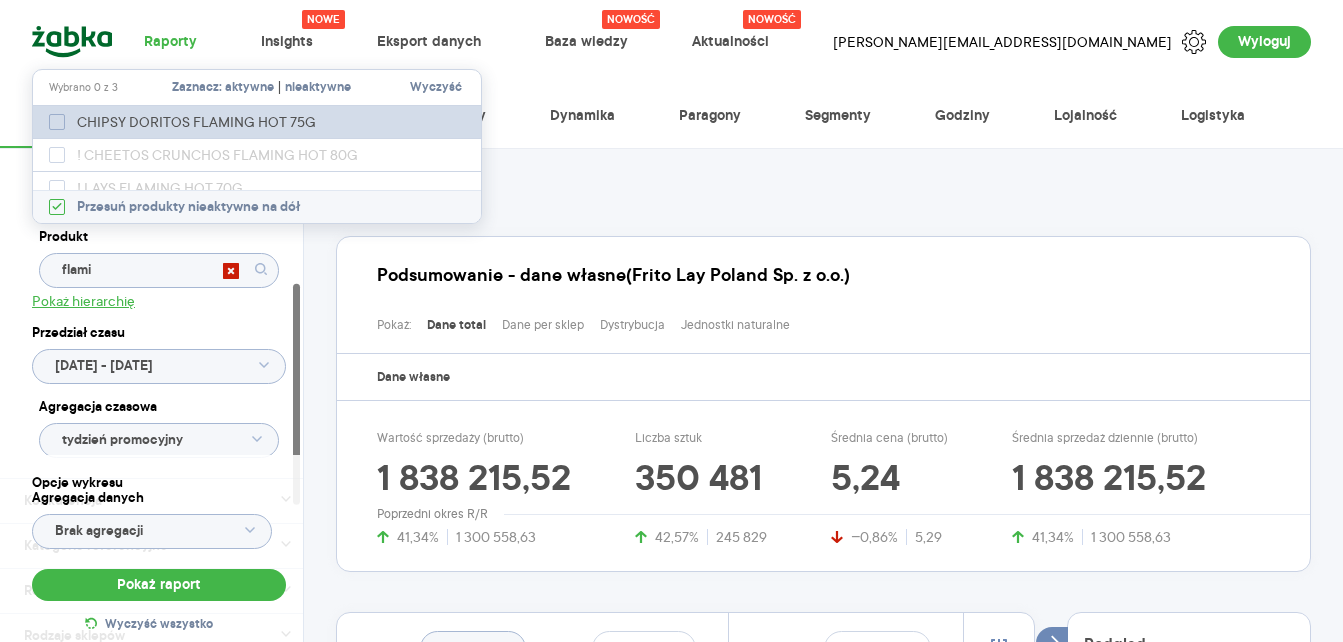 click 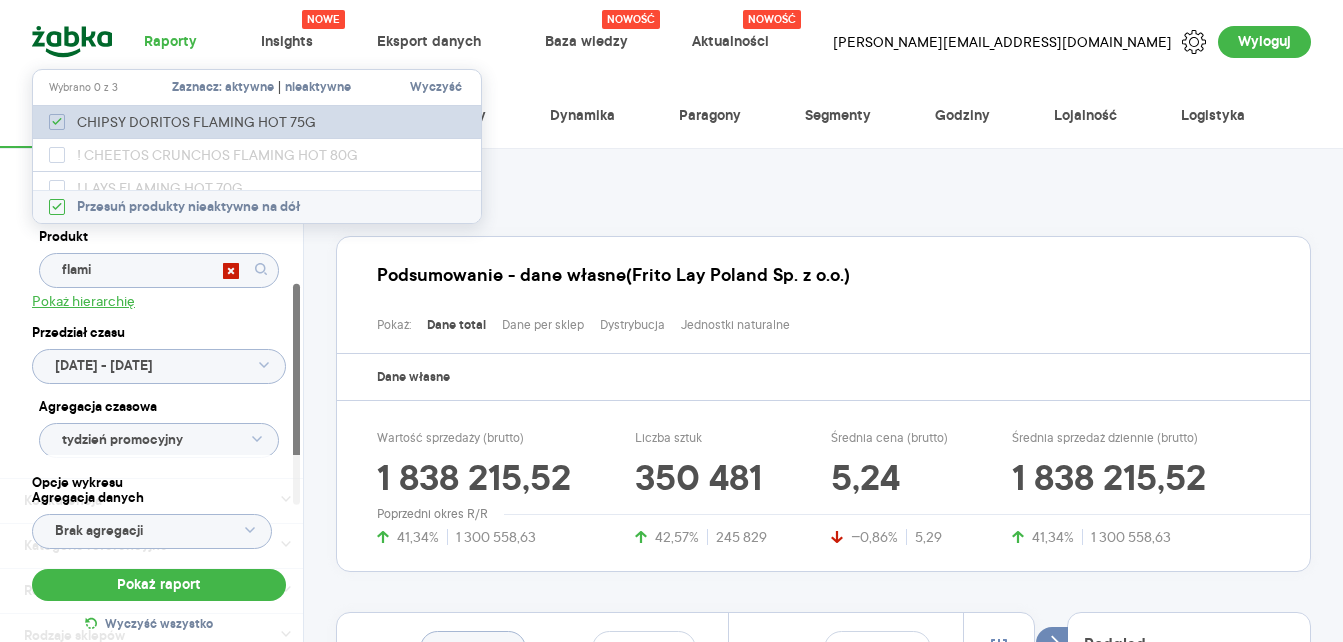 checkbox on "true" 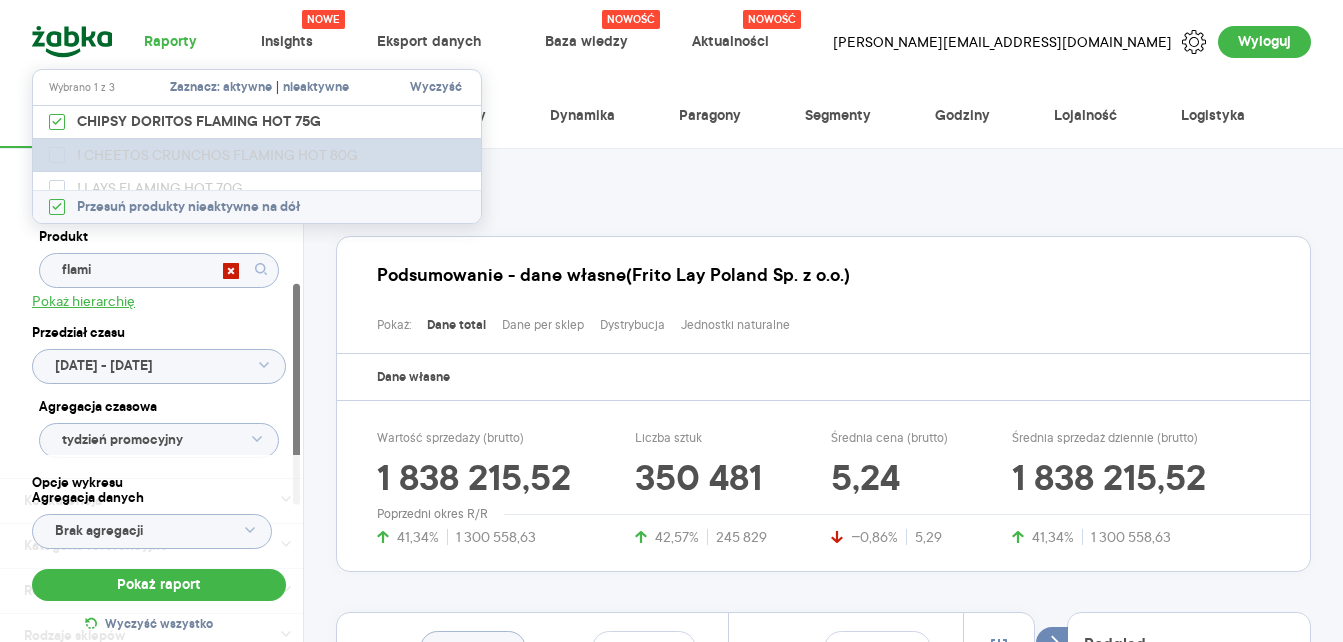 click on "! CHEETOS CRUNCHOS FLAMING HOT 80G" at bounding box center (258, 155) 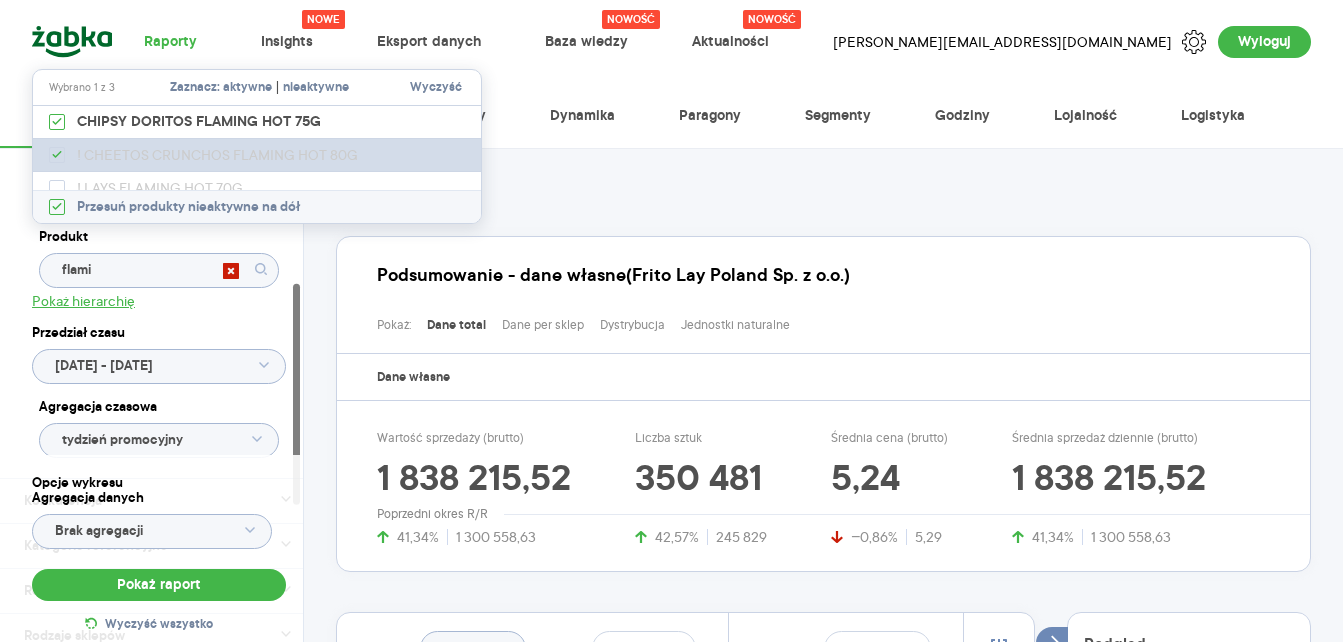 checkbox on "true" 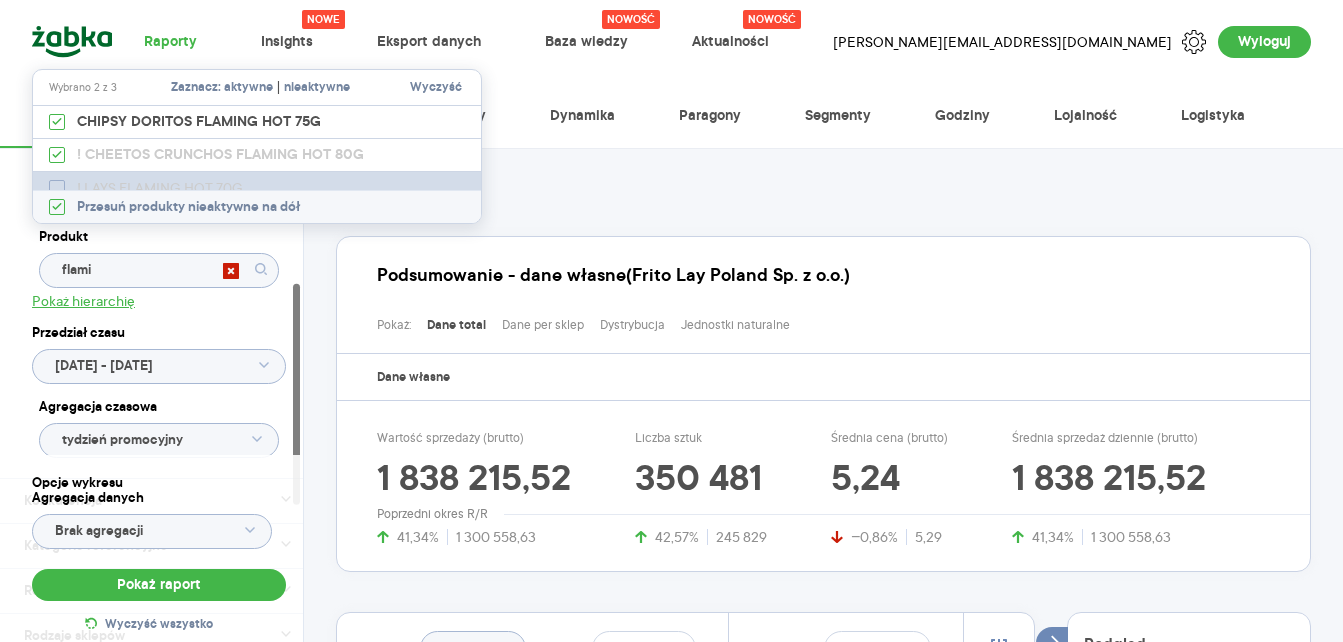 click 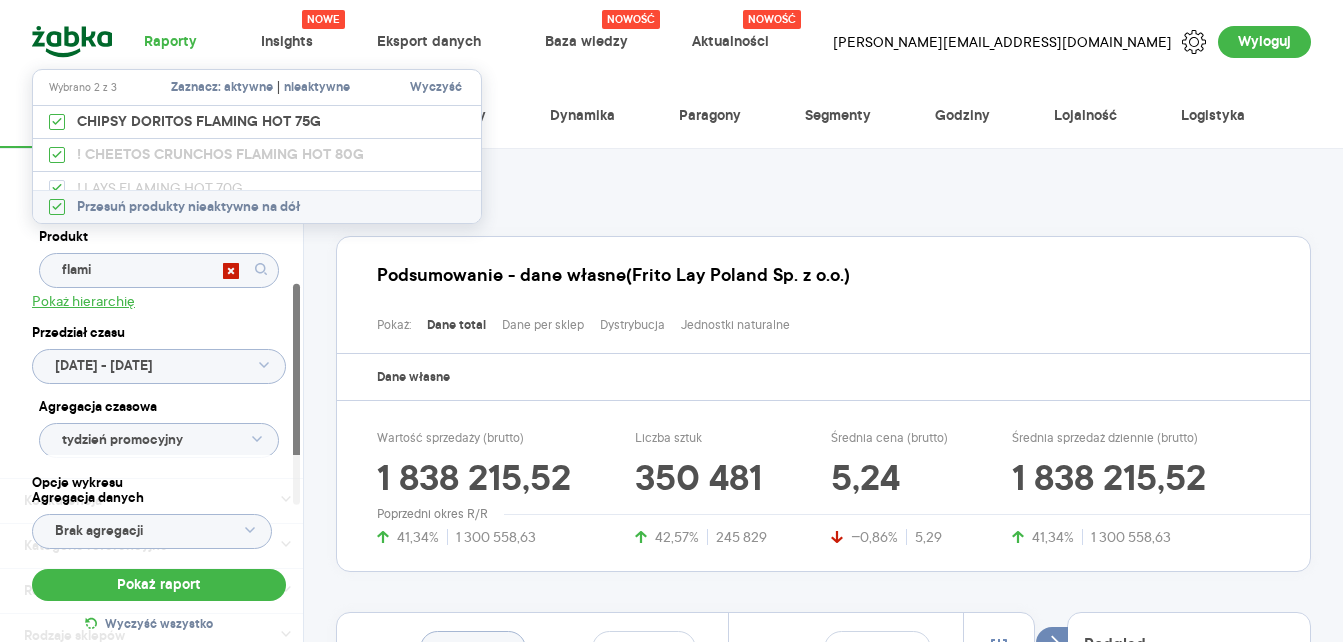 checkbox on "true" 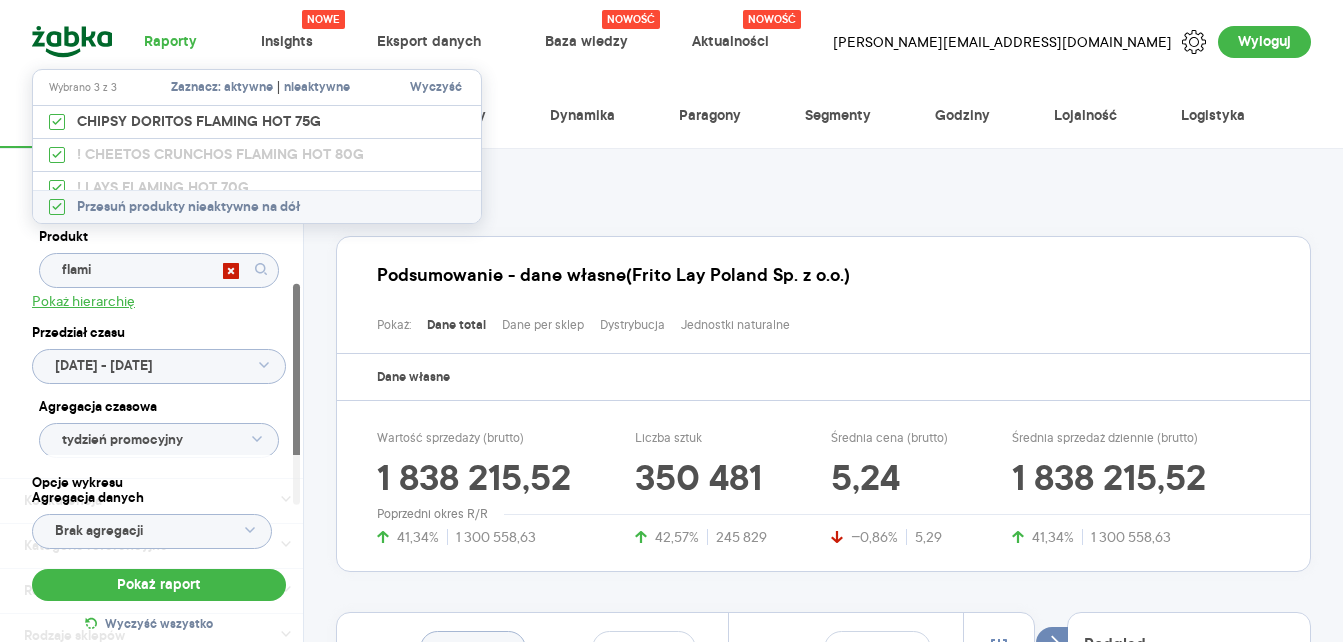 click on "Kategoria * [PERSON_NAME] przekąski Atrybuty Pokaż atrybuty Marka Produkt flami Pokaż hierarchię Przedział czasu [DATE] - [DATE] Agregacja czasowa tydzień promocyjny Konkurencja Dostawca Marka Produkt Kategorie referencyjne Region Rodzaje sklepów Rodzaje transakcji Wszystkie Like For Like Uwzględnij LFL Opcje wykresu Agregacja danych Brak agregacji Pokaż raport Wyczyść wszystko Sprzedaż Podsumowanie - dane własne  (Frito Lay Poland Sp. z o.o.) Pokaż: Dane total Dane per sklep Dystrybucja Jednostki naturalne Dane własne Wartość sprzedaży (brutto) 1 838 215,52 41,34% 1 300 558,63 Liczba sztuk 350 481 42,57% 245 829 Średnia cena (brutto) 5,24 −0,86% 5,29 Średnia sprzedaż dziennie (brutto) 1 838 215,52 41,34% 1 300 558,63 Poprzedni okres R/R Pokaż Wartość i Promocje Włącz tryb pełnoekranowy R T R K M Tydz. promo. T D Etykiety [DATE] - [DATE] 0 262 602 525 204 787 807 1 050 409 1 313 011 1 575 613 1 838 216 Wartość sprzedaży (brutto) 26 lip 2025 Tydz. promo. Legenda: Dane" at bounding box center (823, 919) 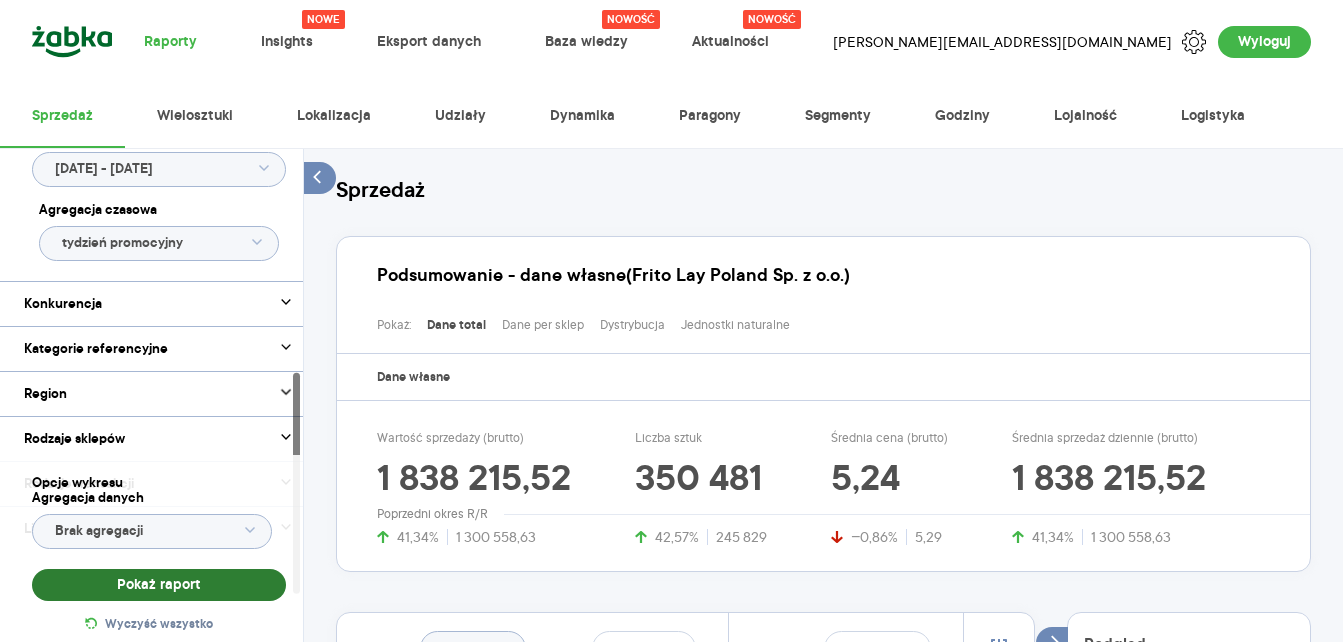 scroll, scrollTop: 500, scrollLeft: 0, axis: vertical 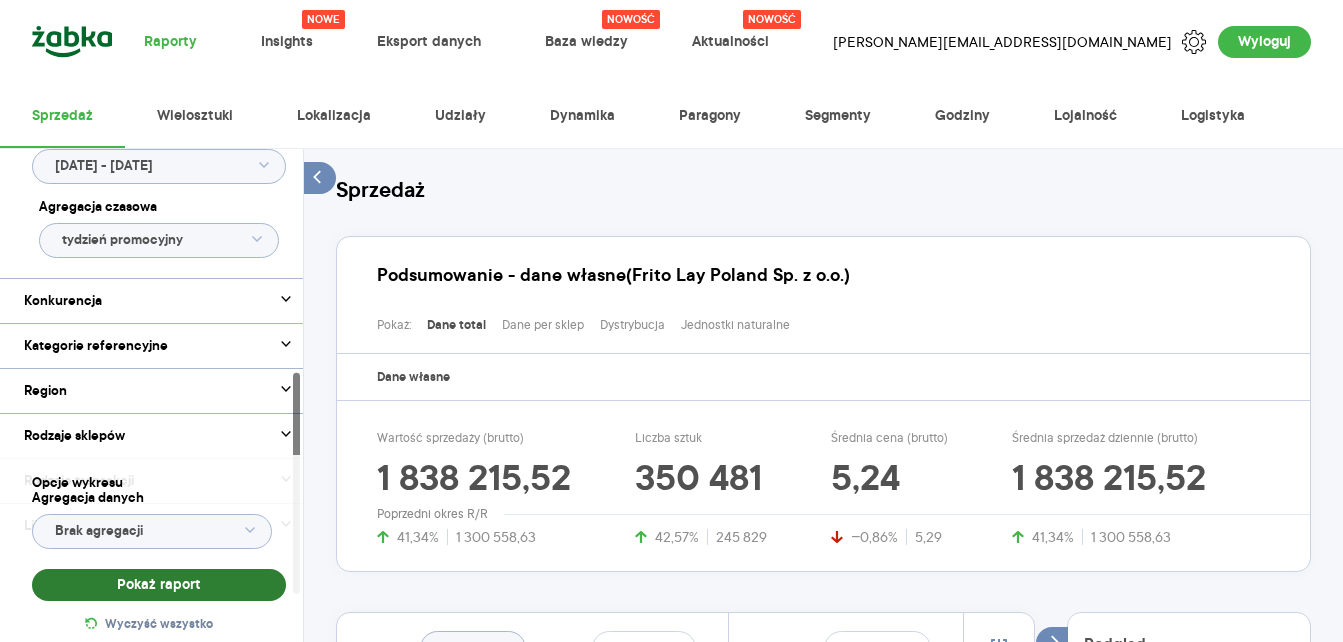 click on "Pokaż raport" at bounding box center [159, 585] 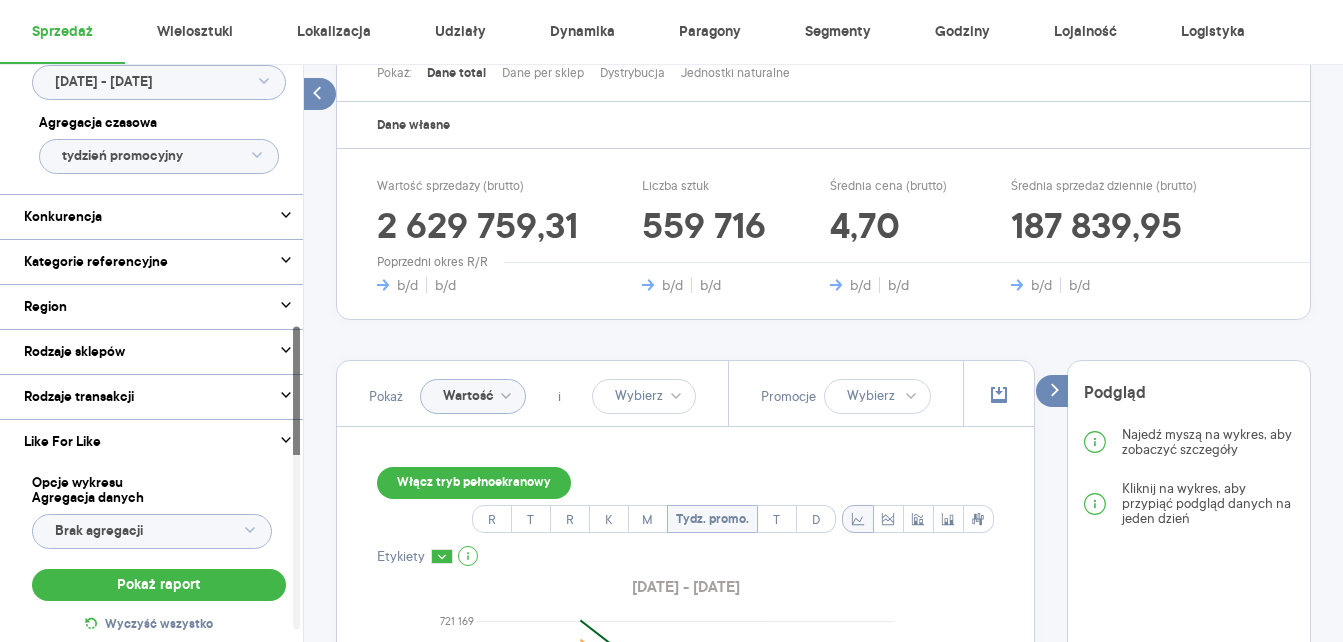 scroll, scrollTop: 300, scrollLeft: 0, axis: vertical 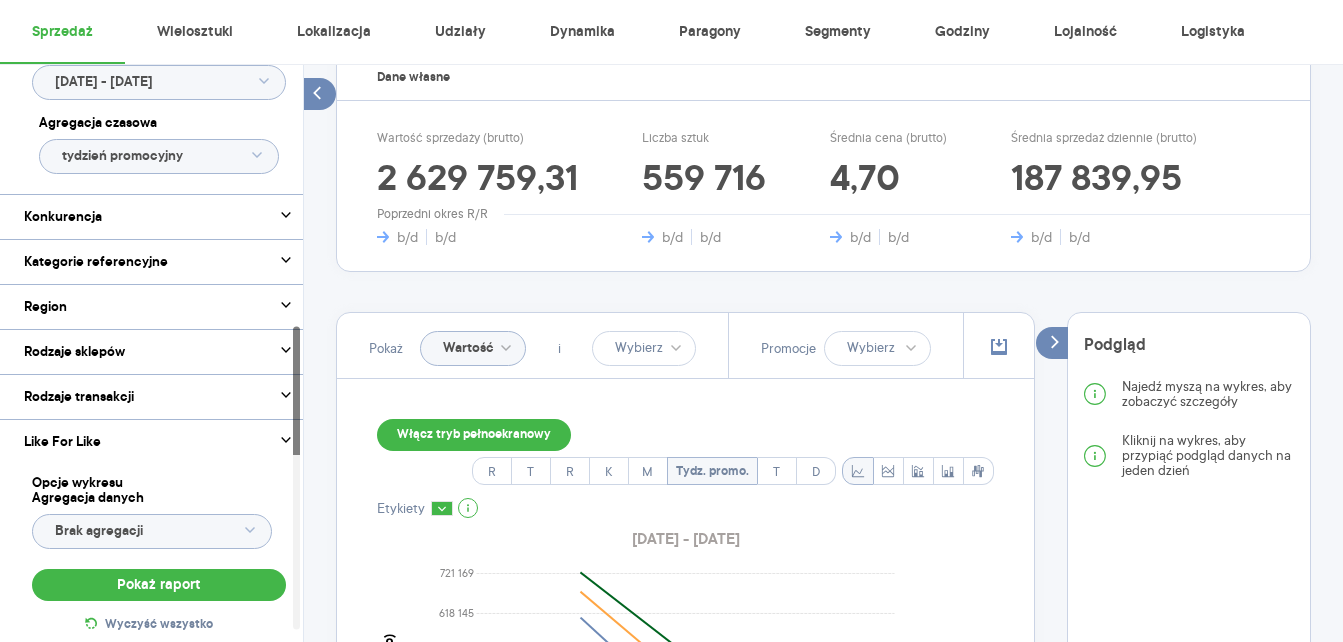 click on "Wartość" 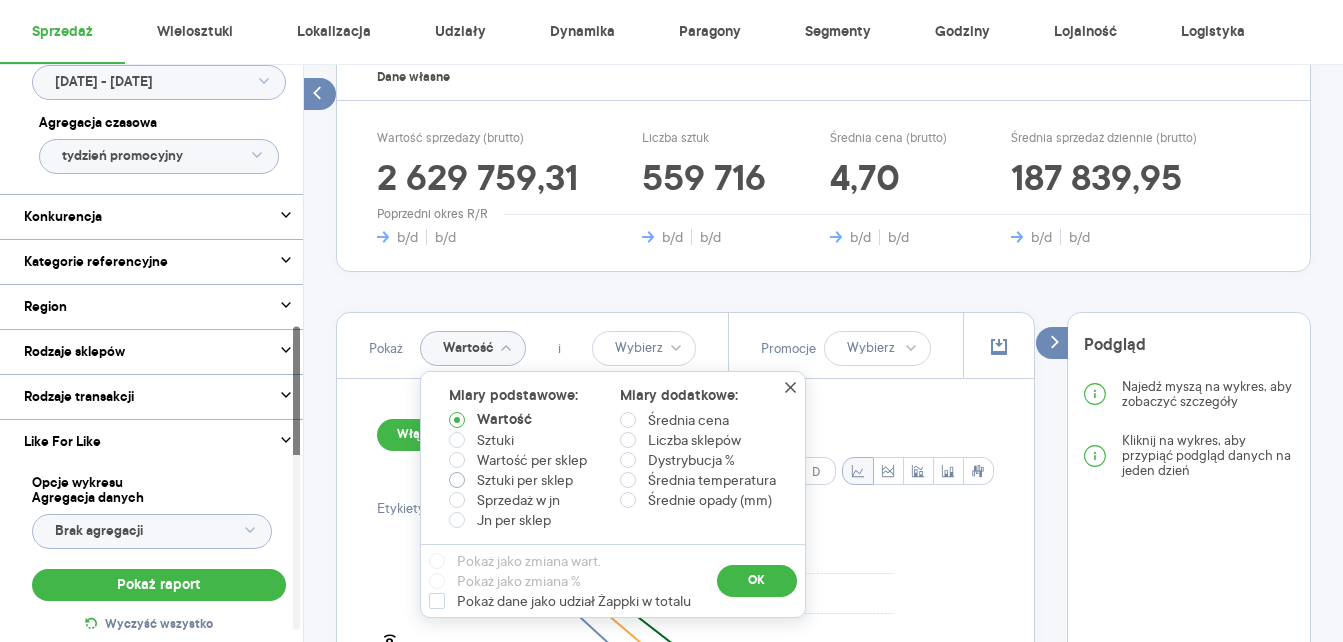 click on "Sztuki per sklep" at bounding box center [525, 480] 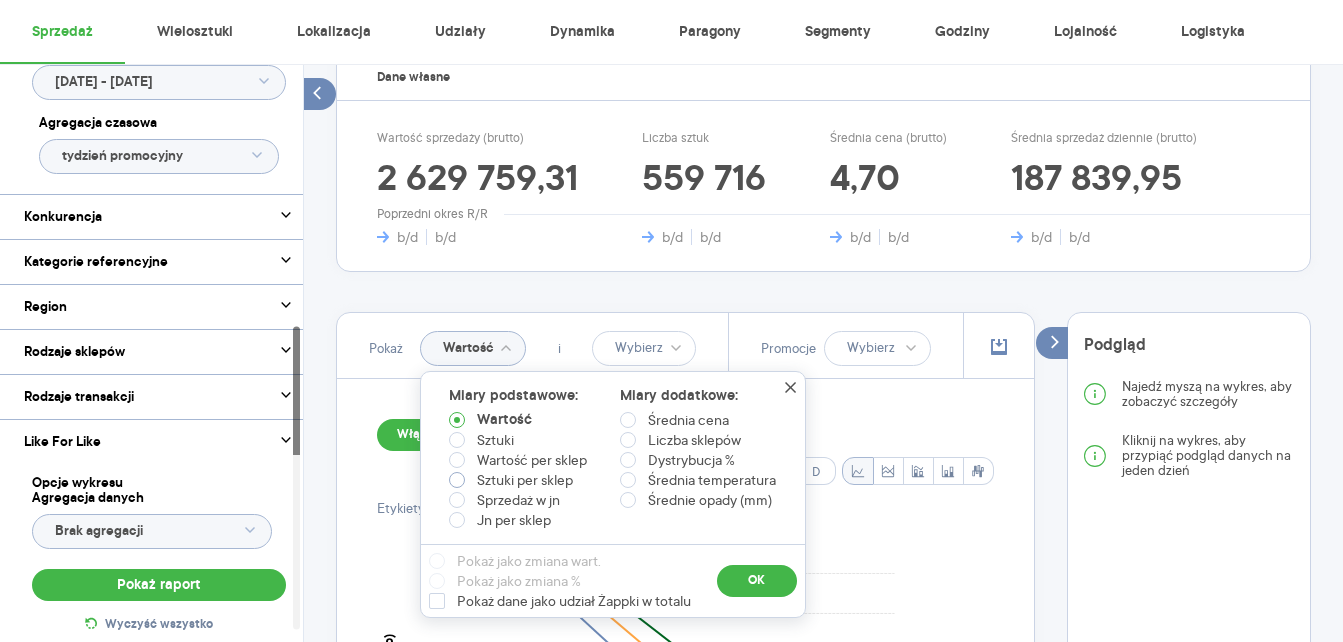 click on "Sztuki per sklep" at bounding box center (461, 482) 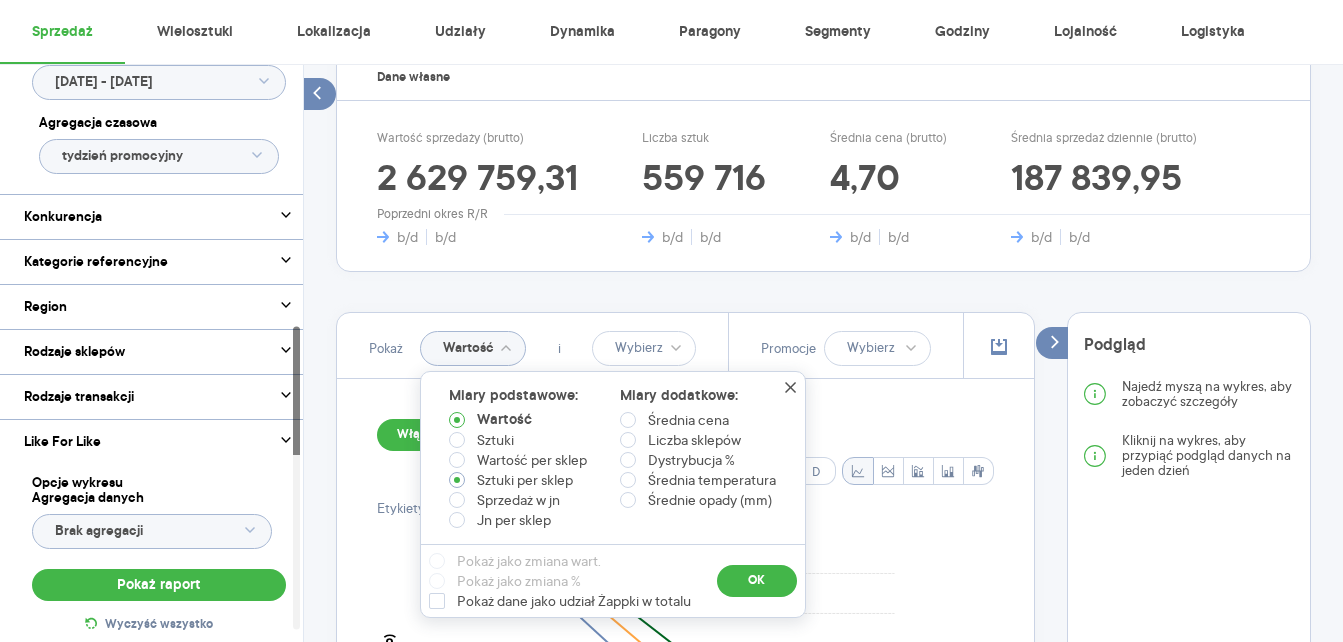 radio on "true" 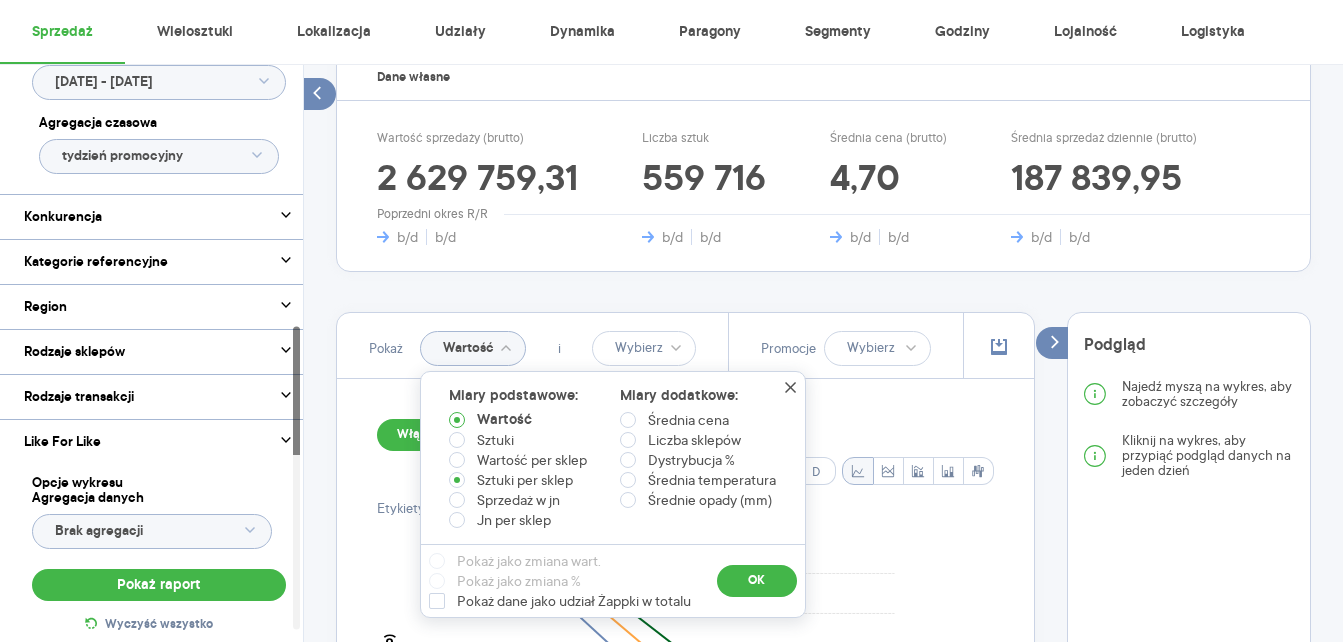 type on "Sztuki per sklep" 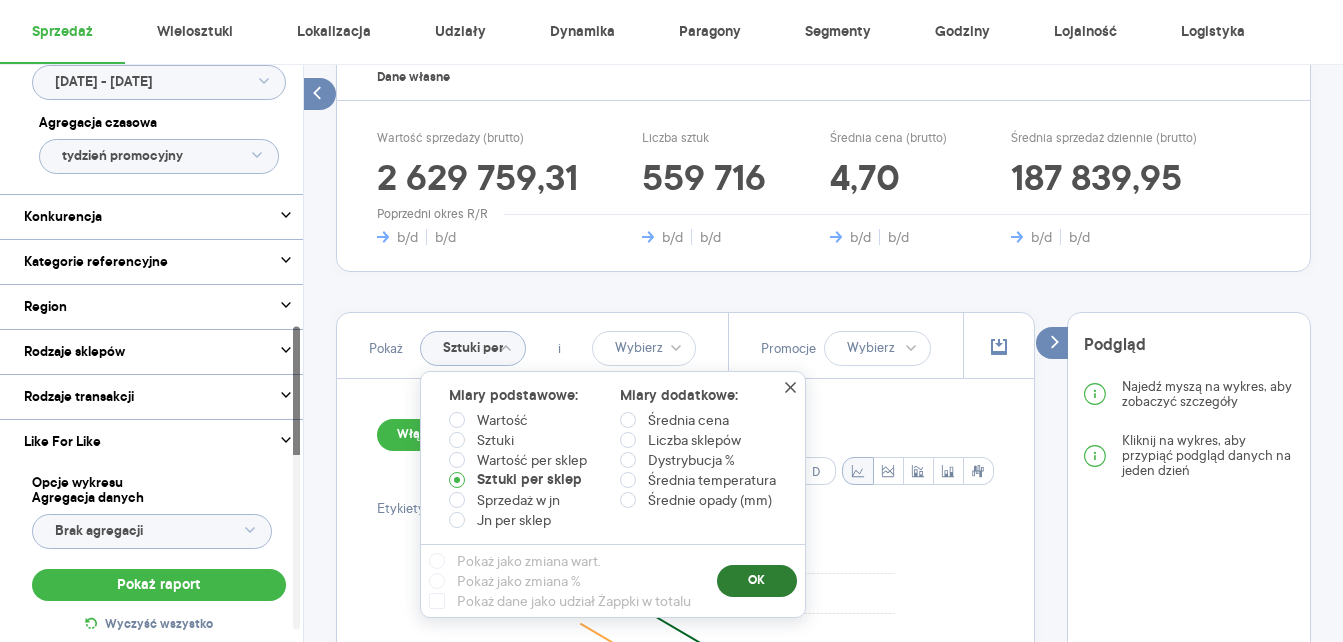 click on "OK" at bounding box center [757, 581] 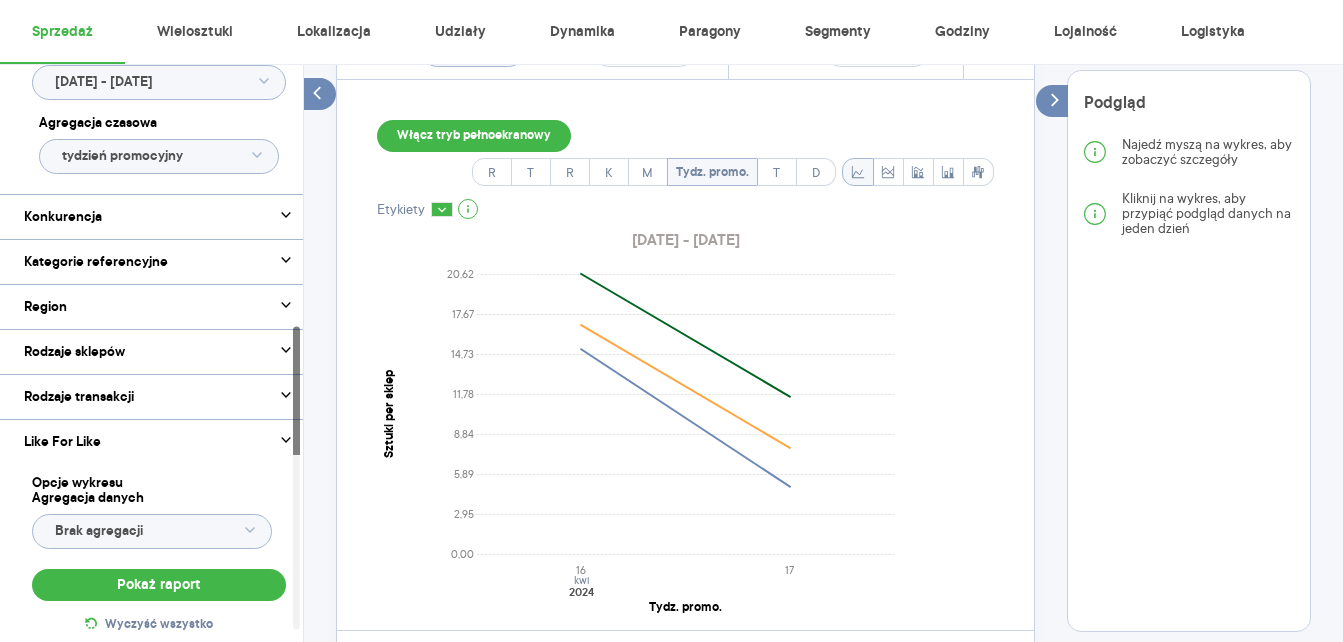 scroll, scrollTop: 600, scrollLeft: 0, axis: vertical 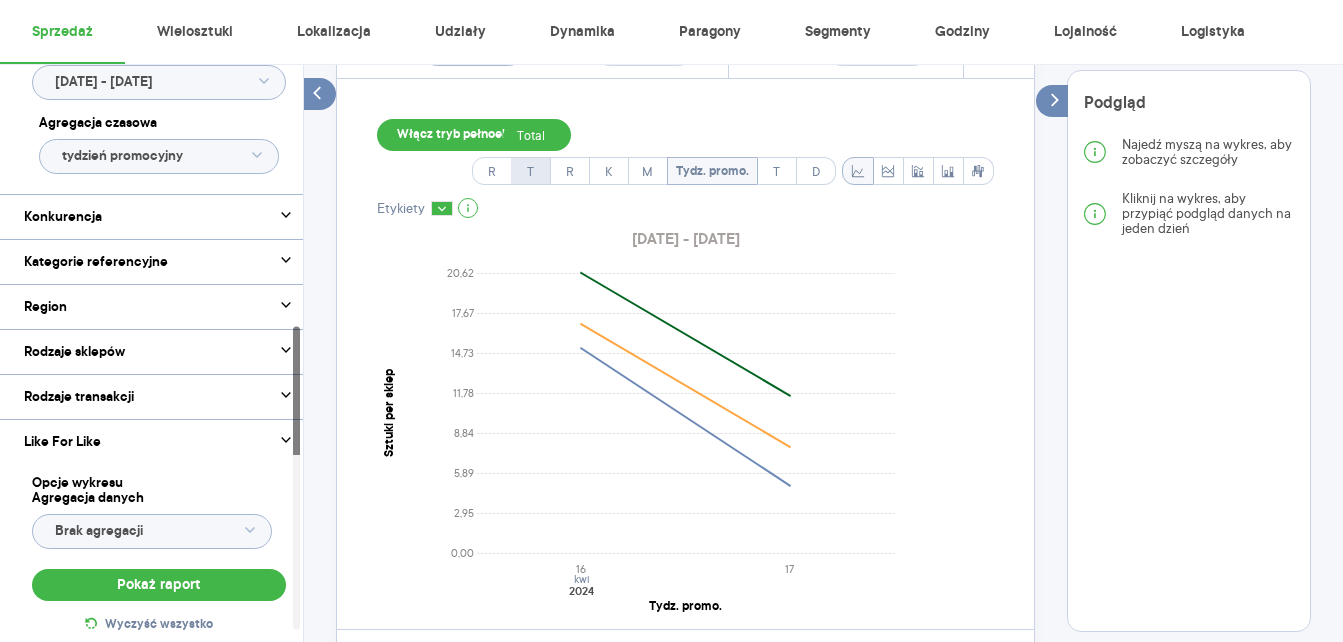 click on "T" at bounding box center (530, 172) 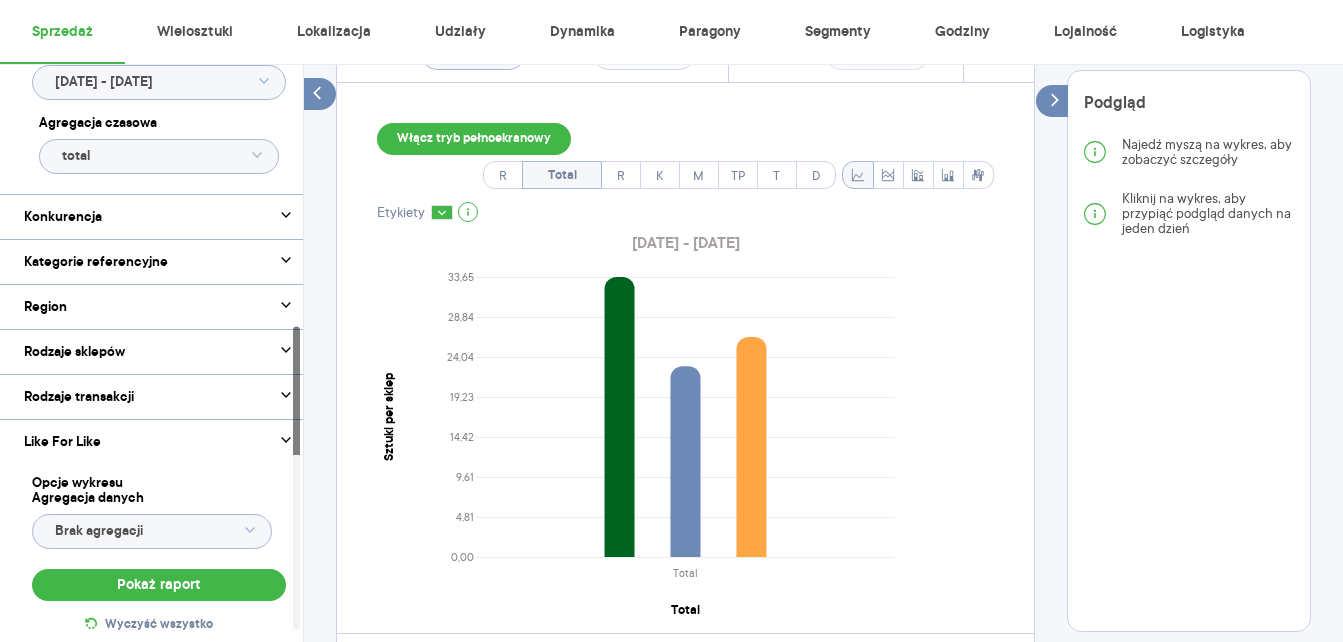scroll, scrollTop: 600, scrollLeft: 0, axis: vertical 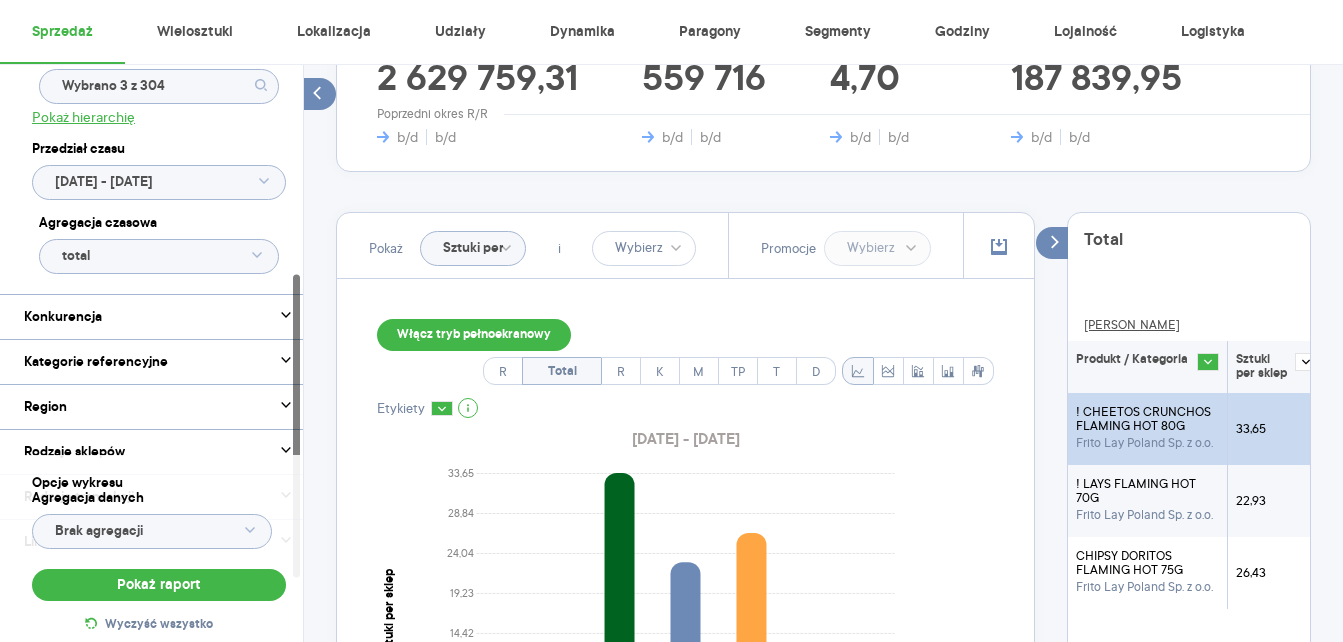click 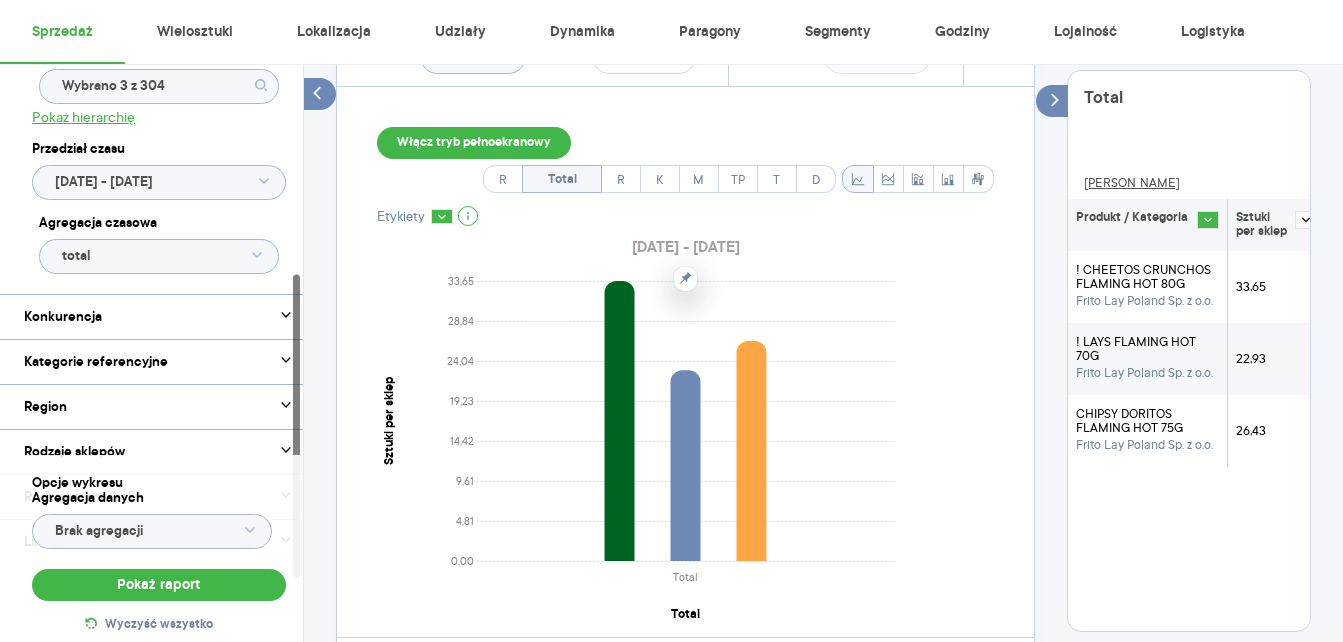 scroll, scrollTop: 600, scrollLeft: 0, axis: vertical 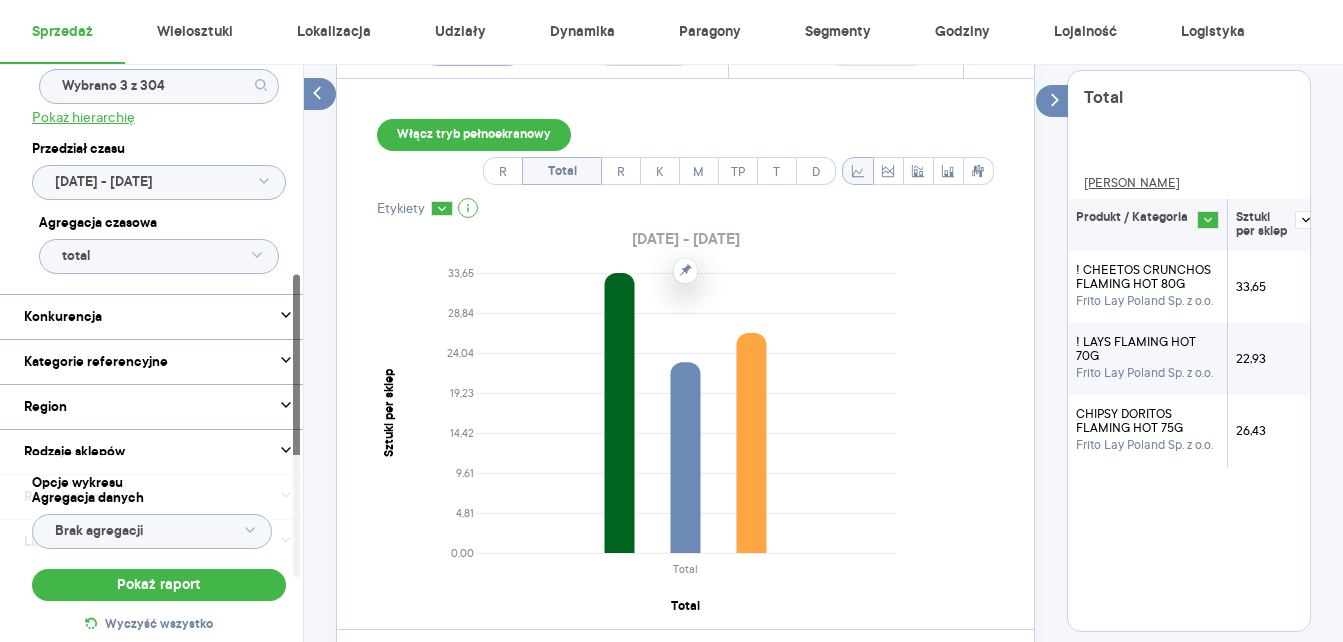 click 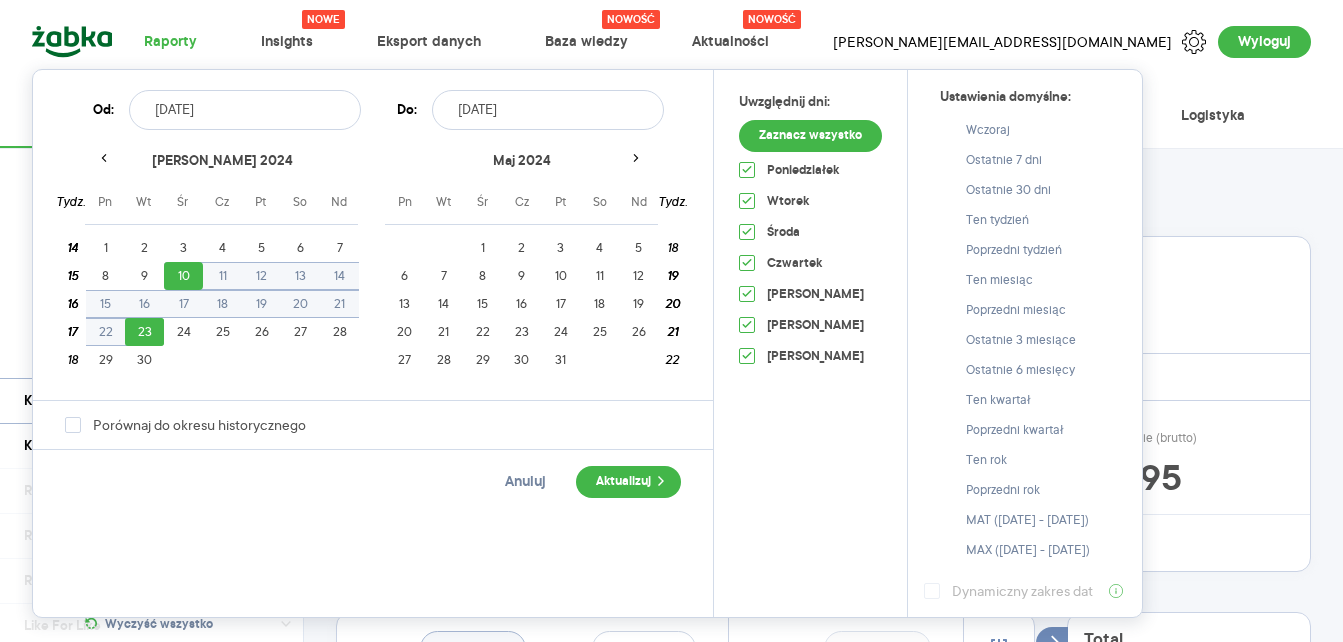 click on "[DATE]" at bounding box center (245, 110) 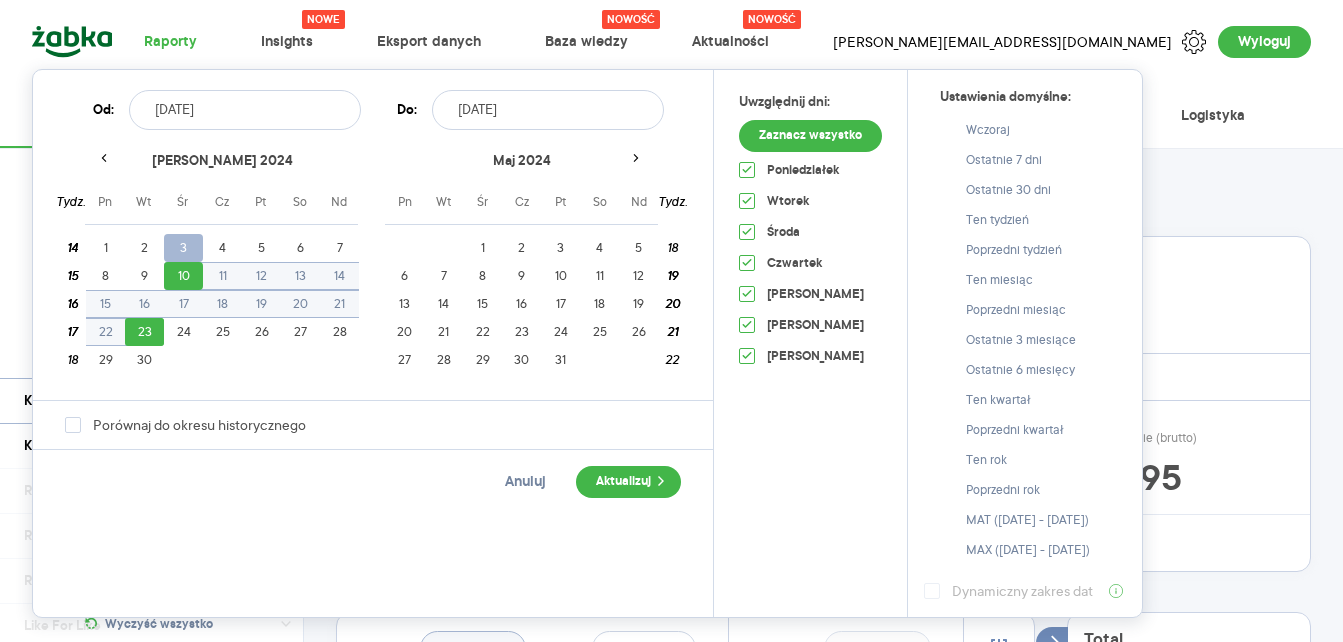 click on "3" at bounding box center (183, 248) 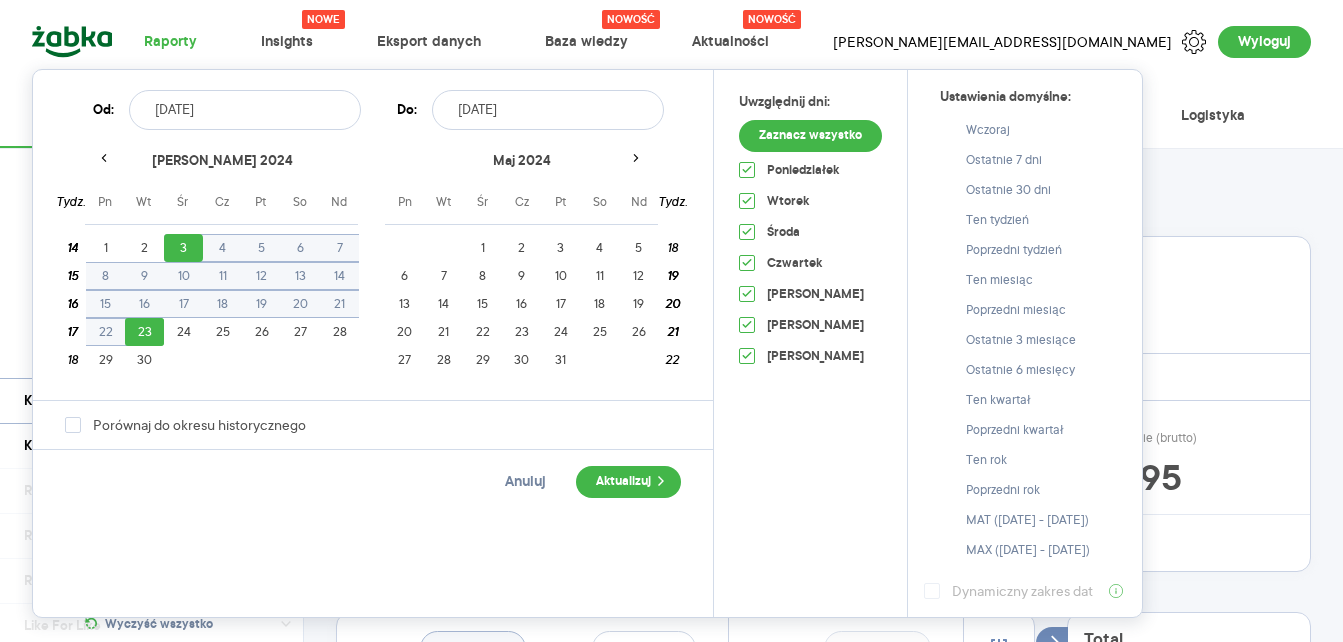 click on "16" at bounding box center (144, 304) 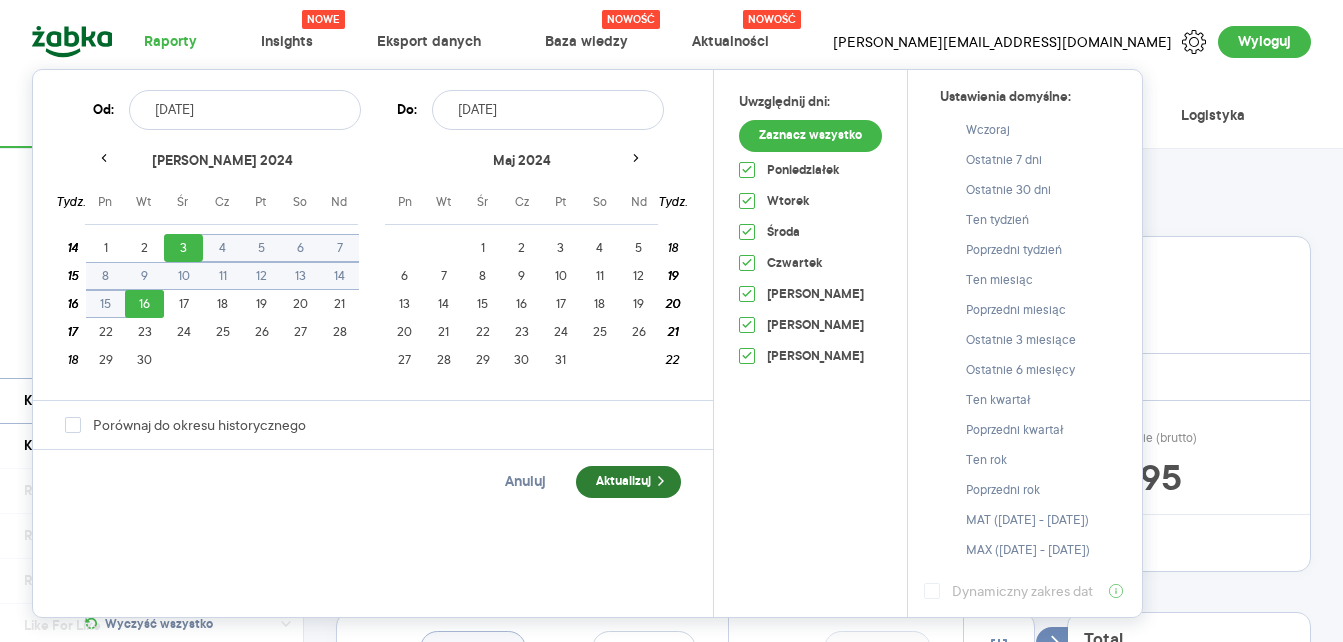 click on "Aktualizuj" at bounding box center (628, 482) 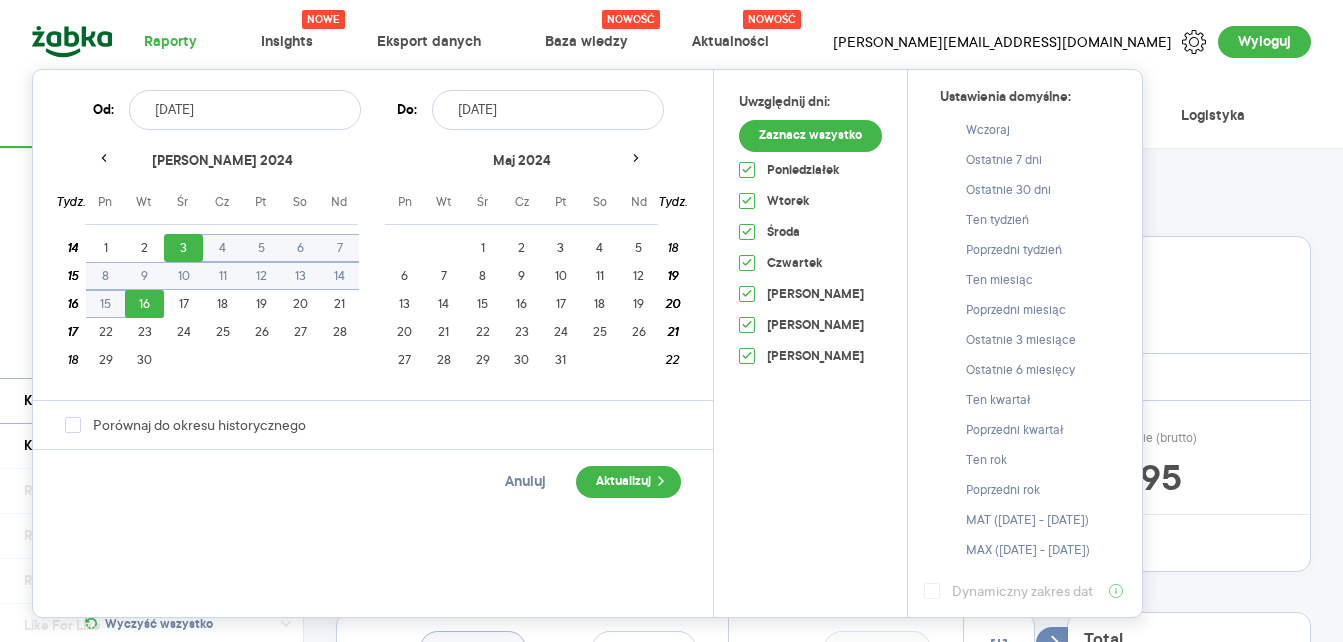 type on "[DATE] - [DATE]" 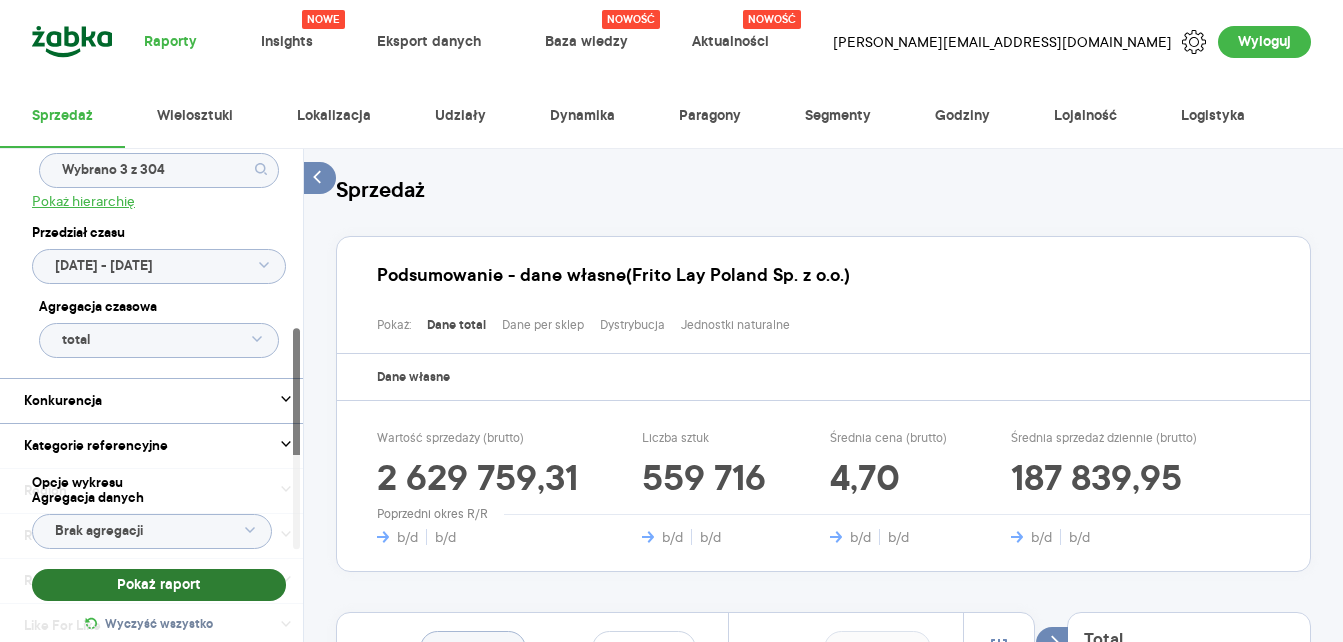 click on "Pokaż raport" at bounding box center [159, 585] 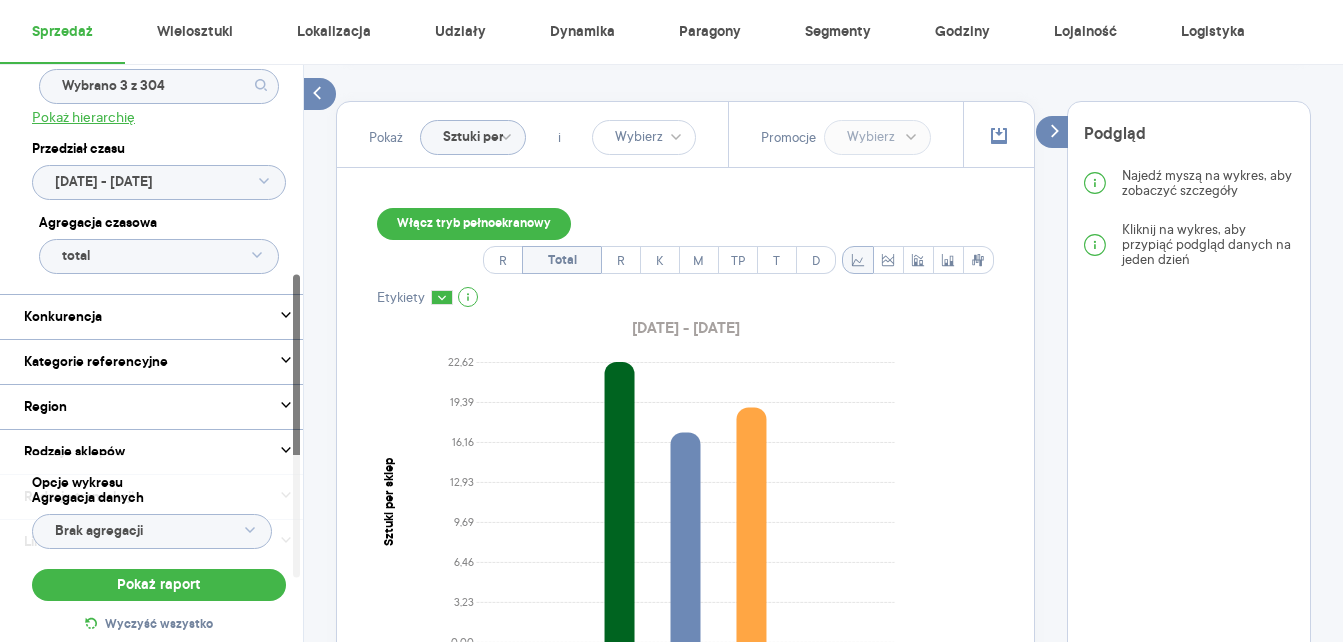 scroll, scrollTop: 600, scrollLeft: 0, axis: vertical 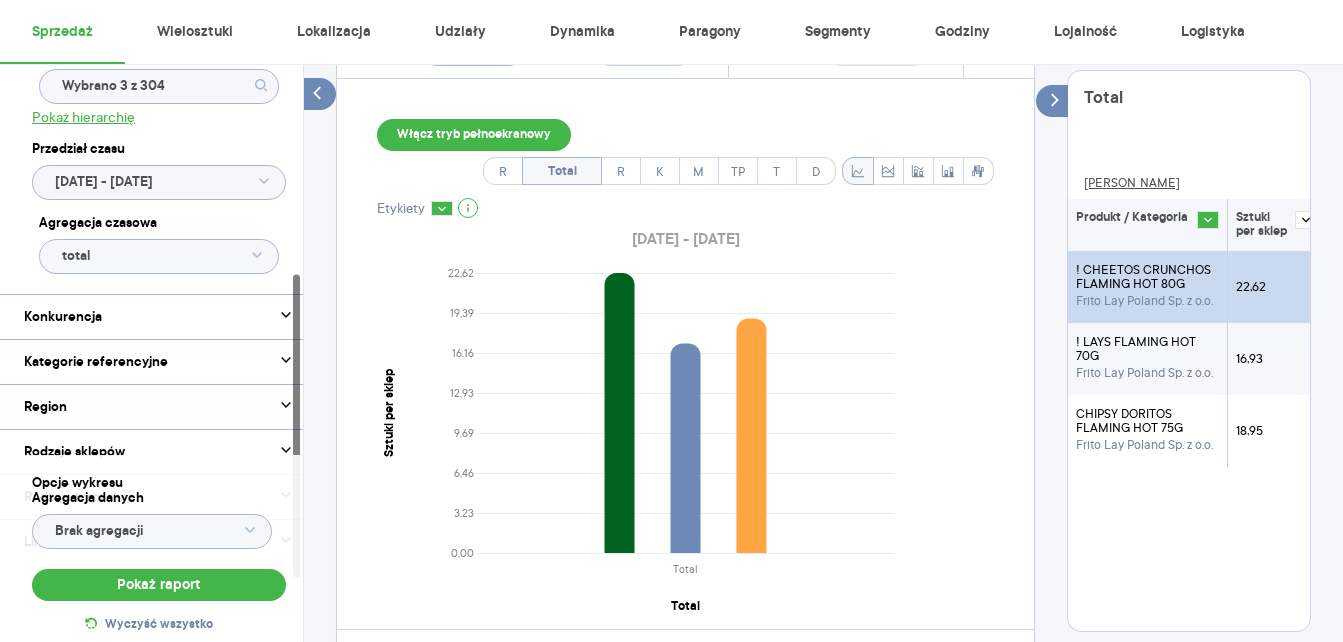 click 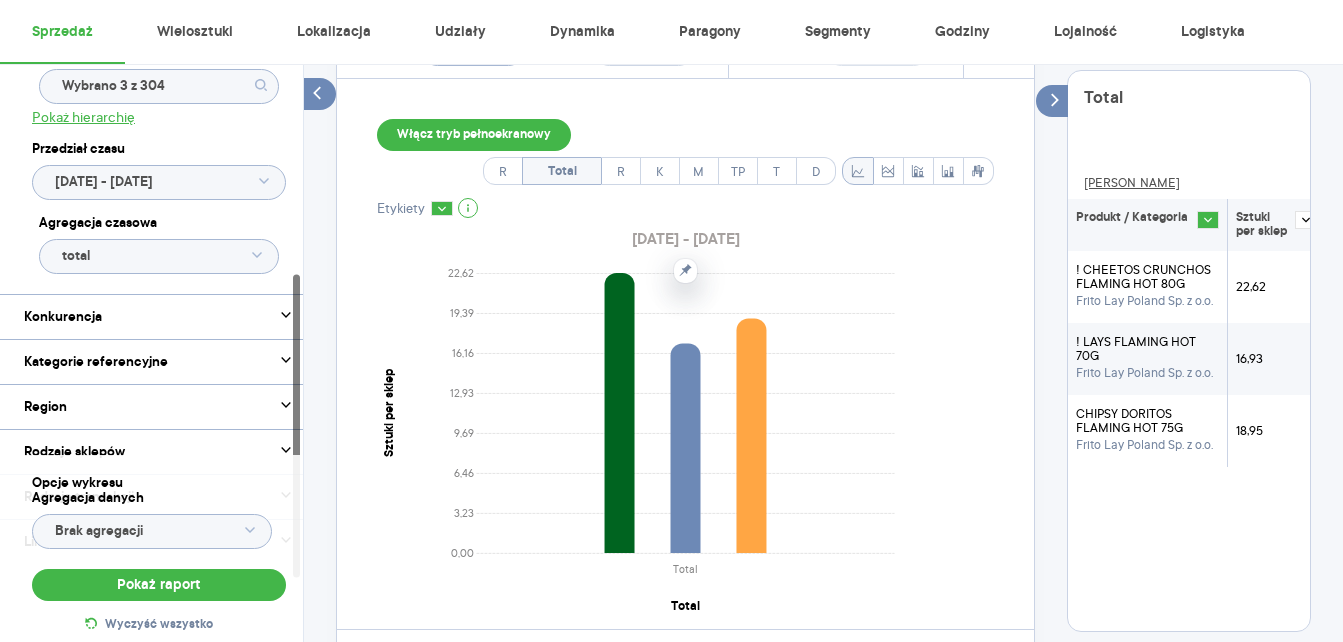 click at bounding box center [264, 181] 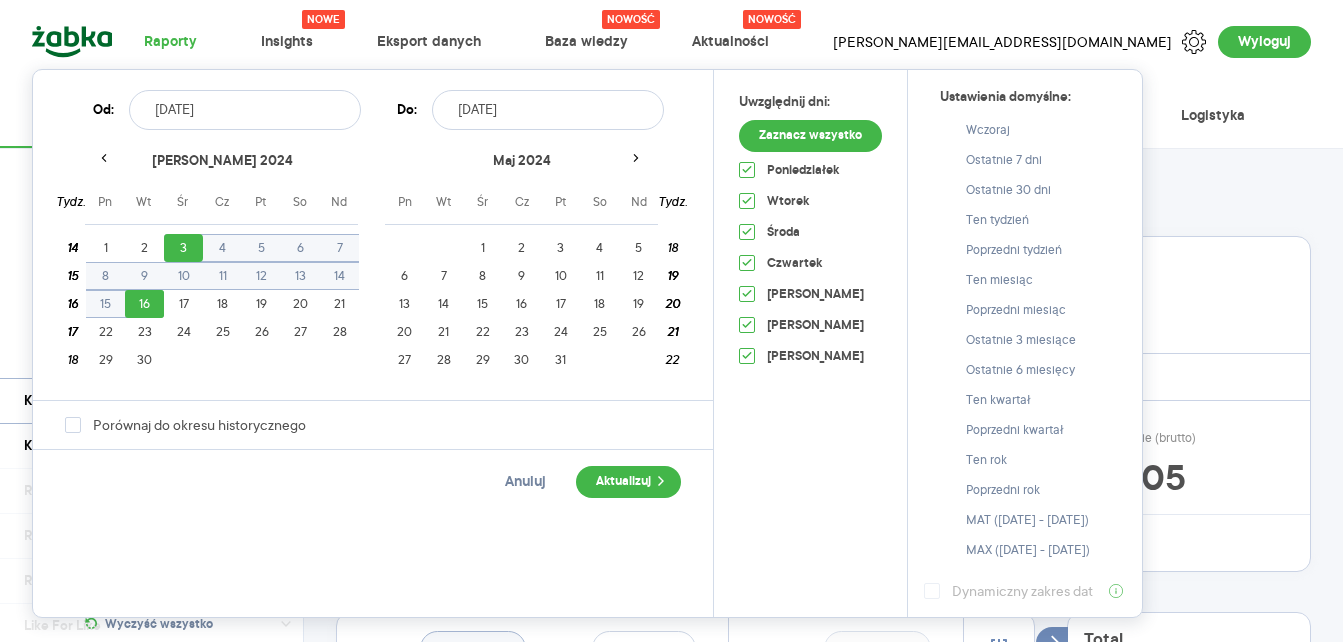 click on "[DATE]" at bounding box center [245, 110] 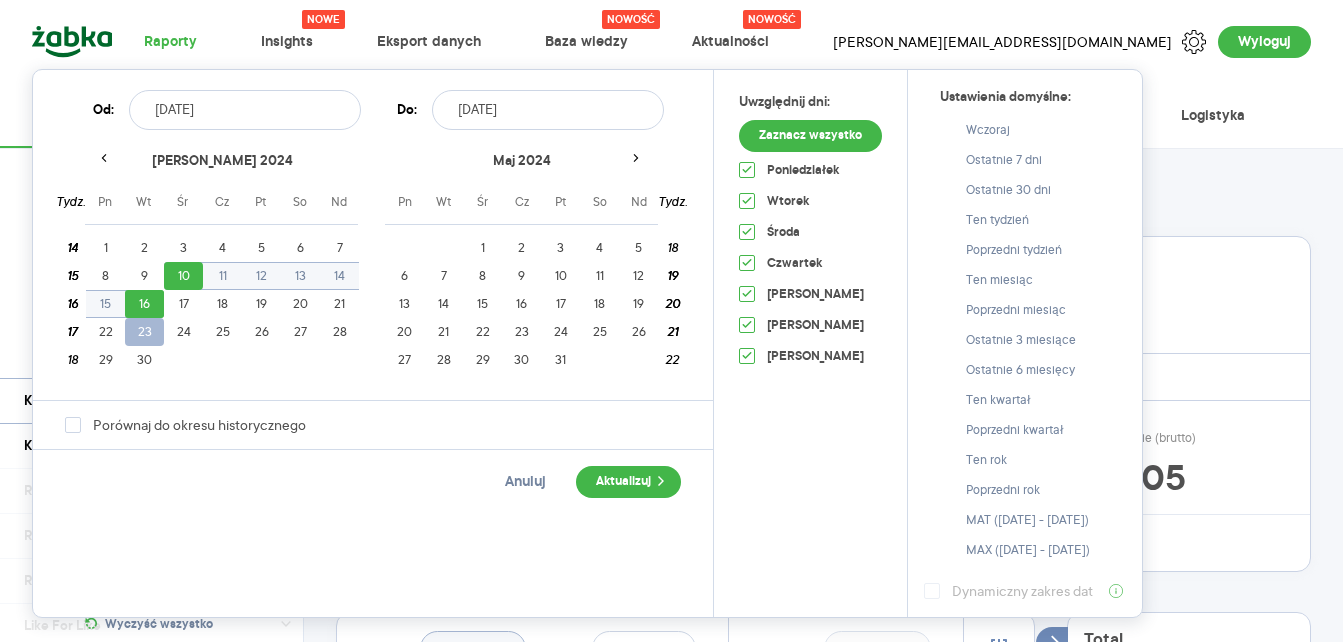 click on "23" at bounding box center (144, 332) 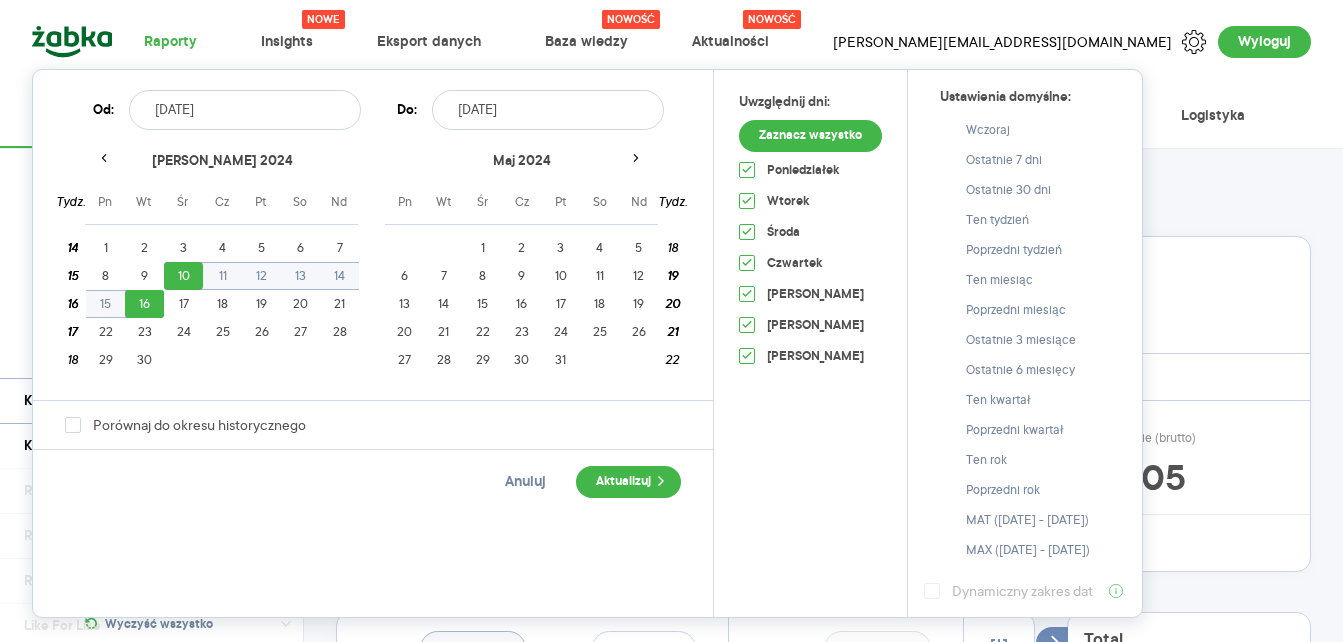 type on "[DATE]" 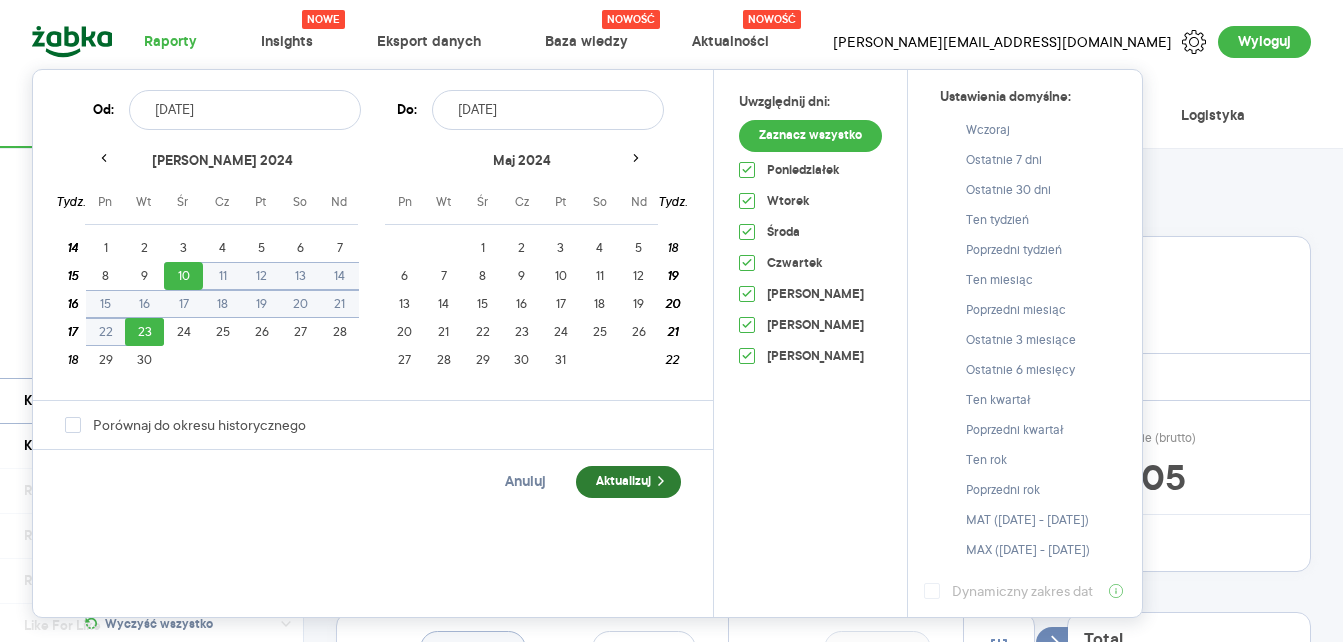 click on "Aktualizuj" at bounding box center [628, 482] 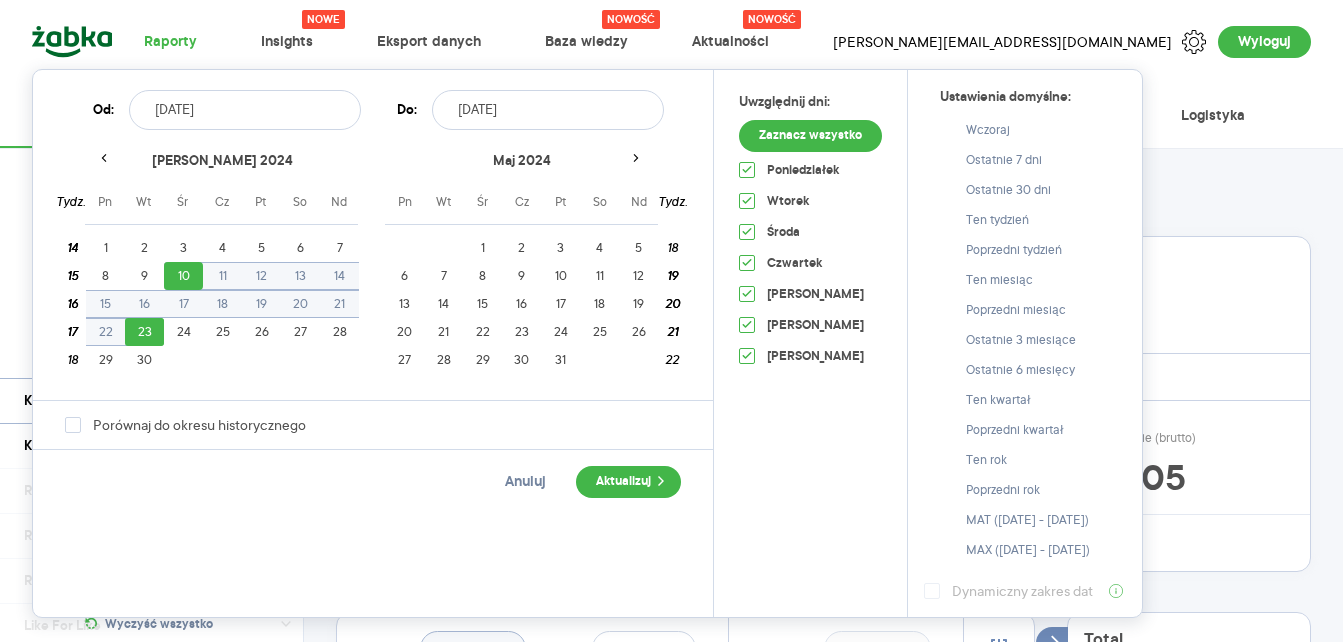 type on "[DATE] - [DATE]" 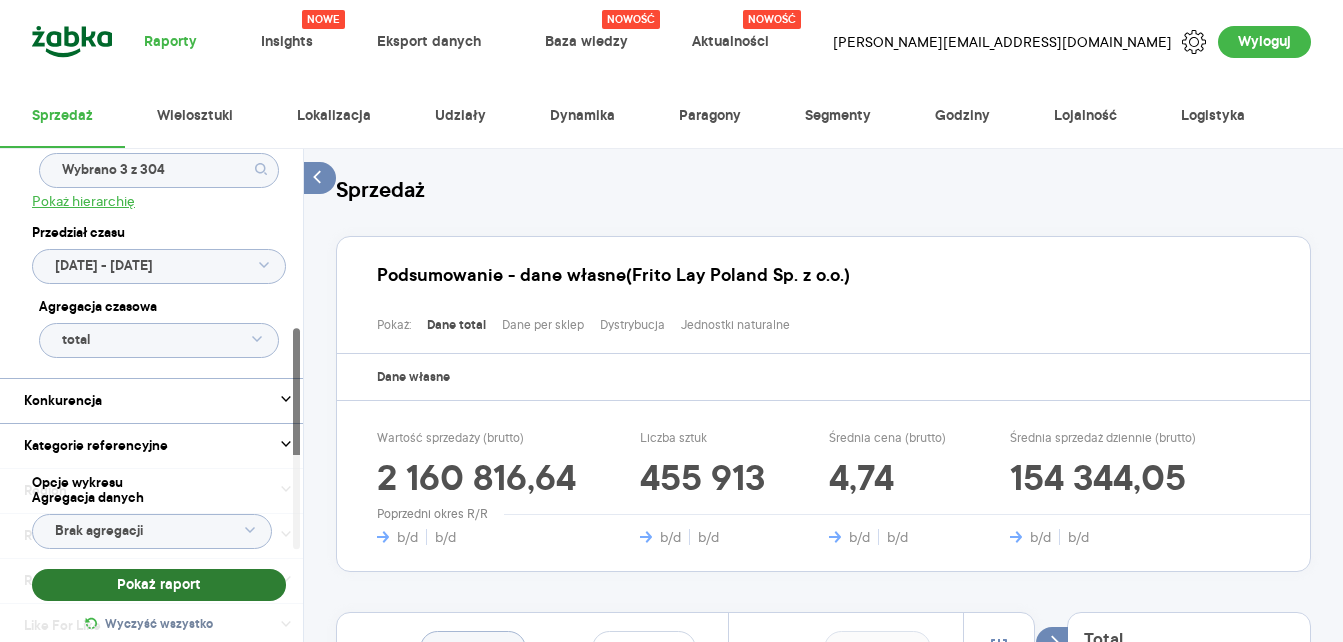 click on "Pokaż raport" at bounding box center (159, 585) 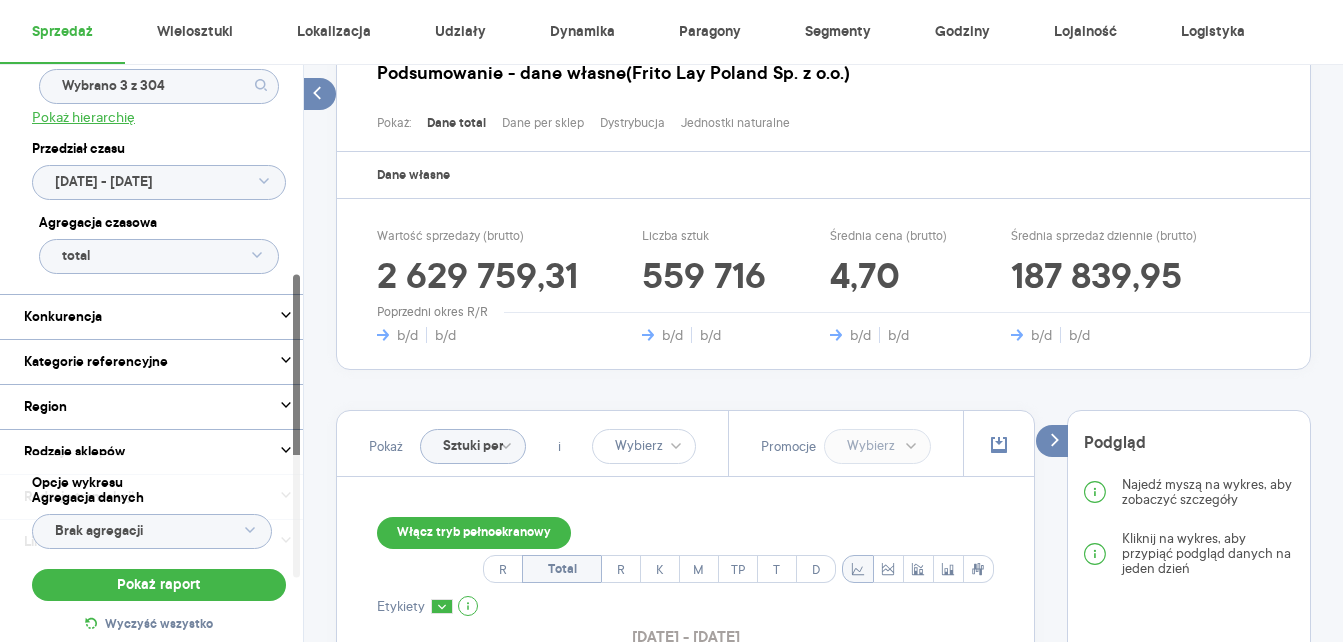 scroll, scrollTop: 0, scrollLeft: 0, axis: both 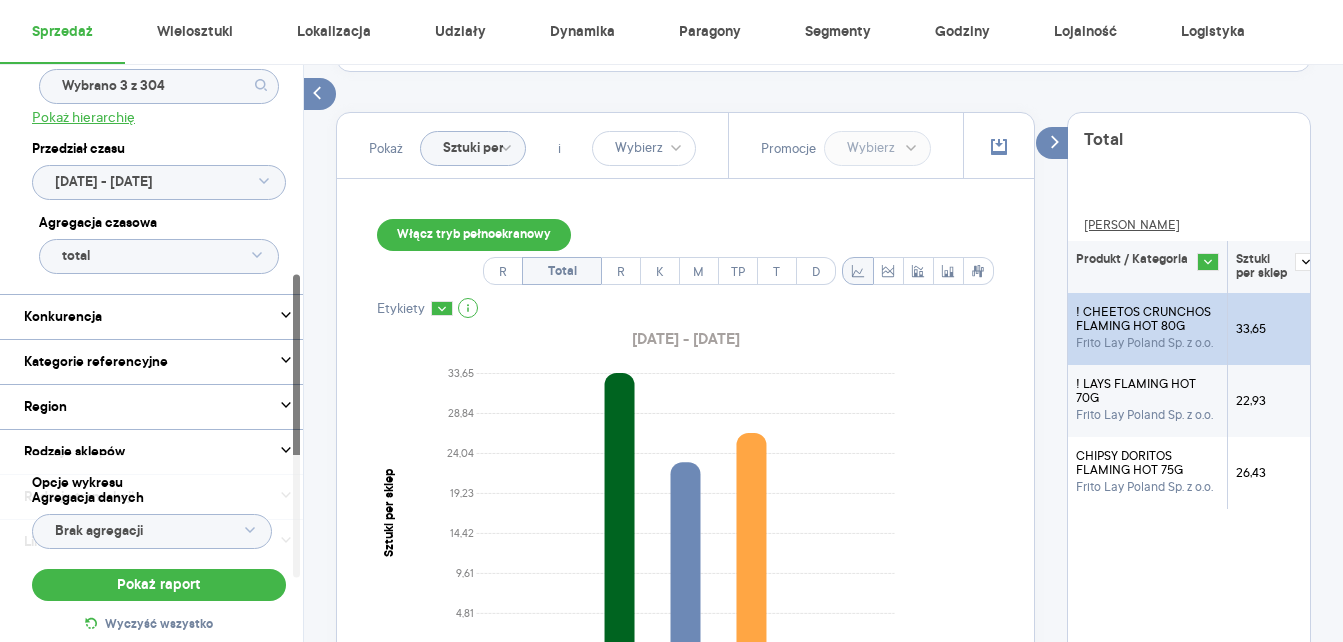 click 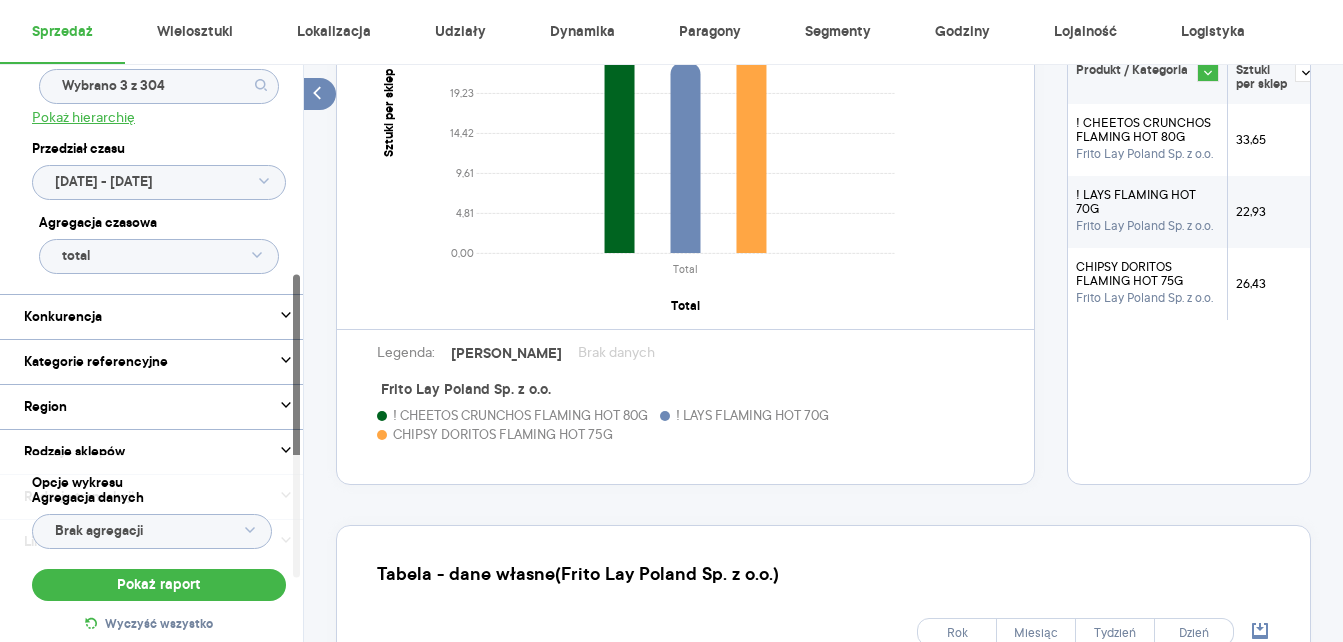 scroll, scrollTop: 700, scrollLeft: 0, axis: vertical 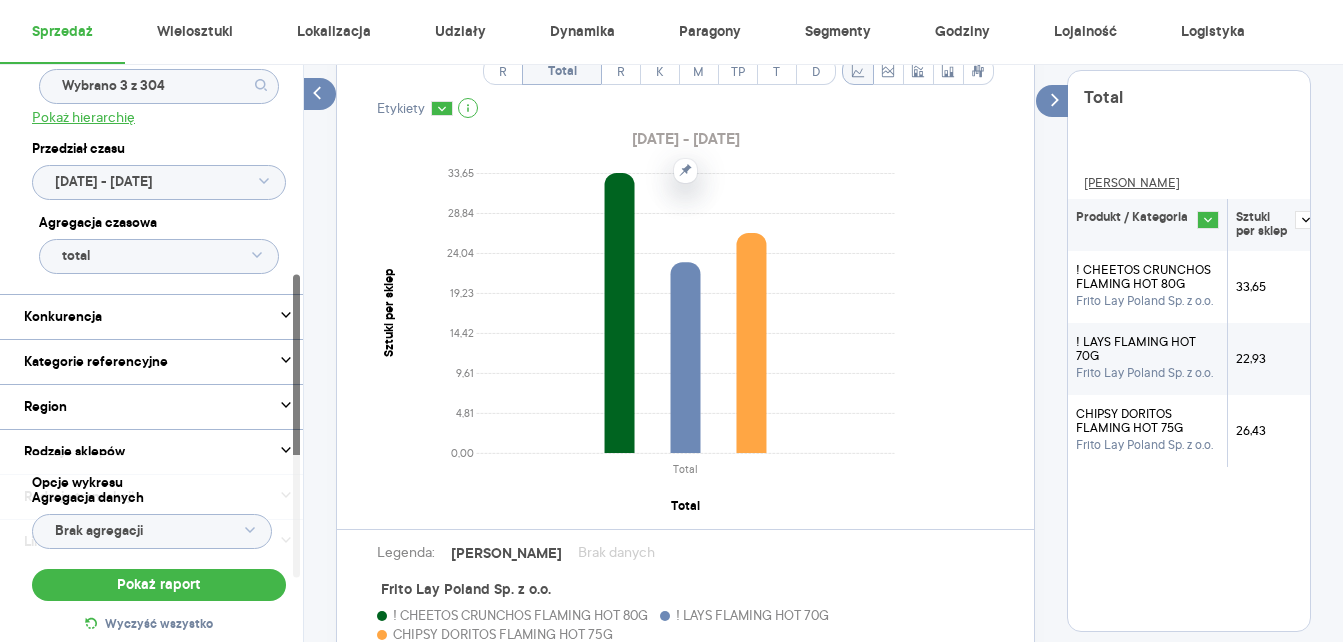 click 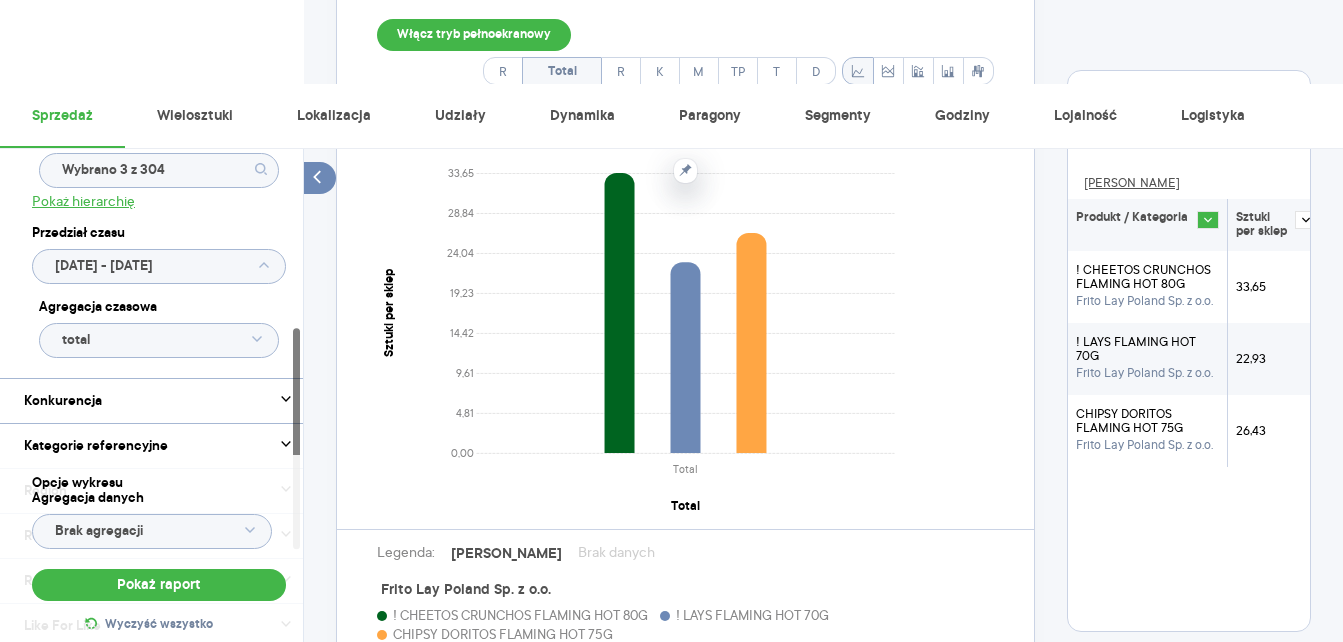scroll, scrollTop: 0, scrollLeft: 0, axis: both 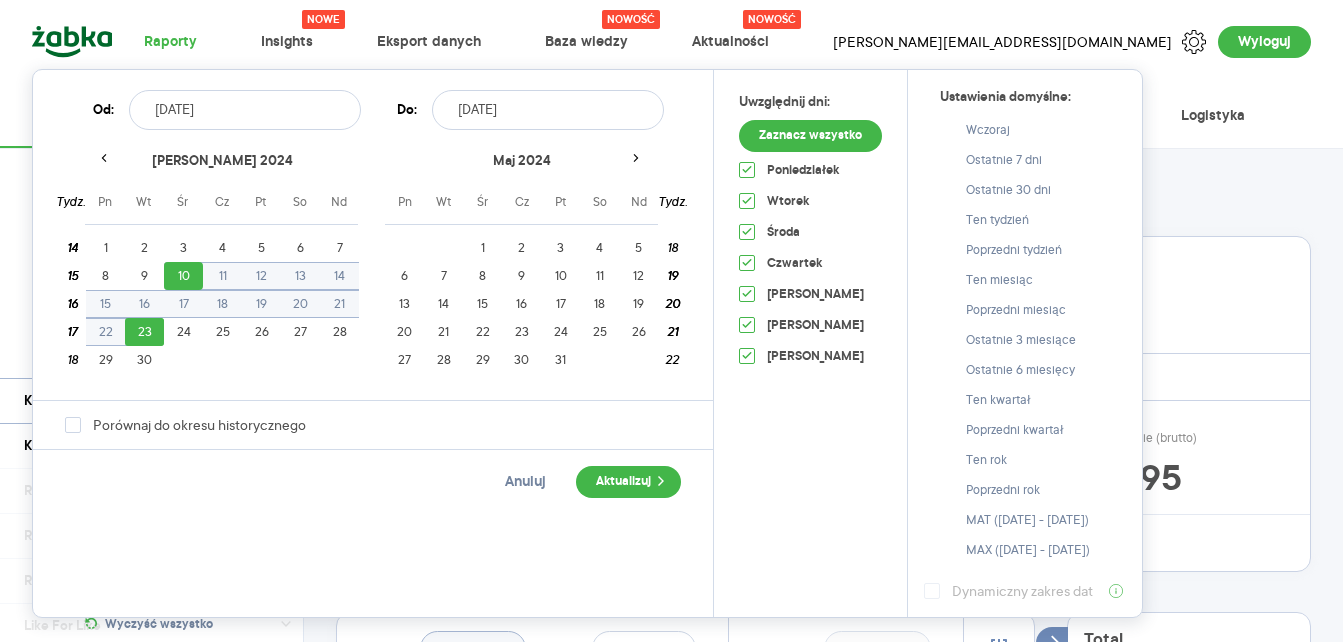 click on "[DATE]" at bounding box center (245, 110) 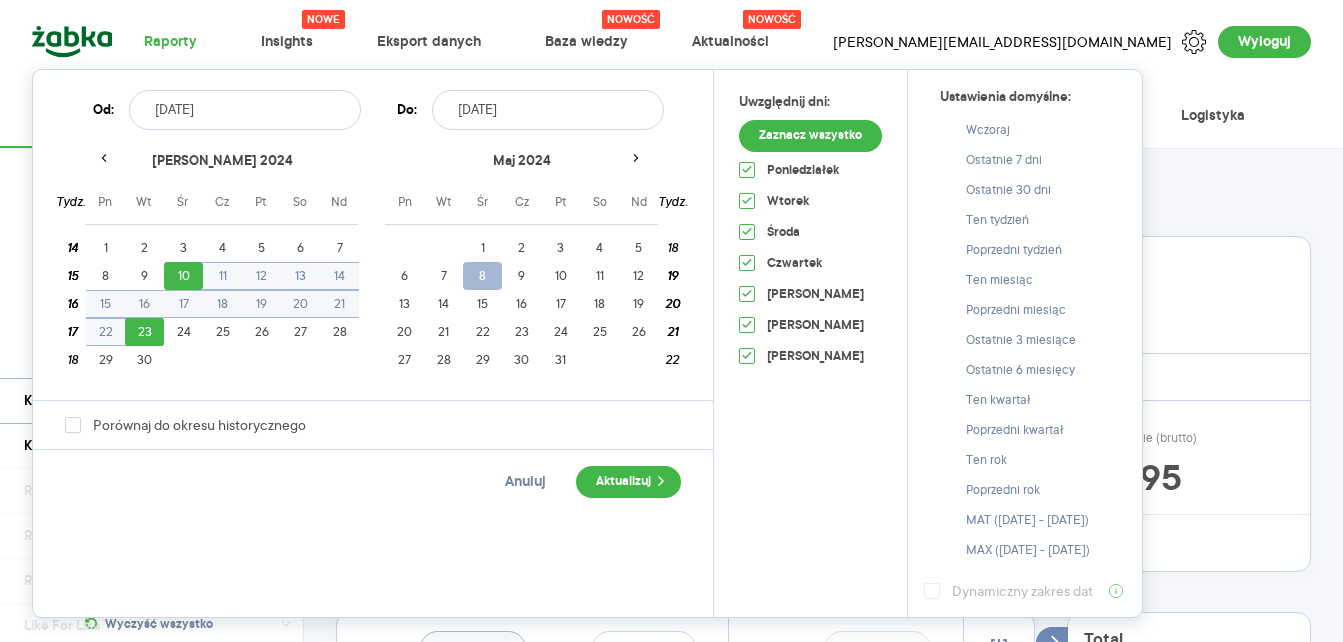 click on "8" at bounding box center [482, 276] 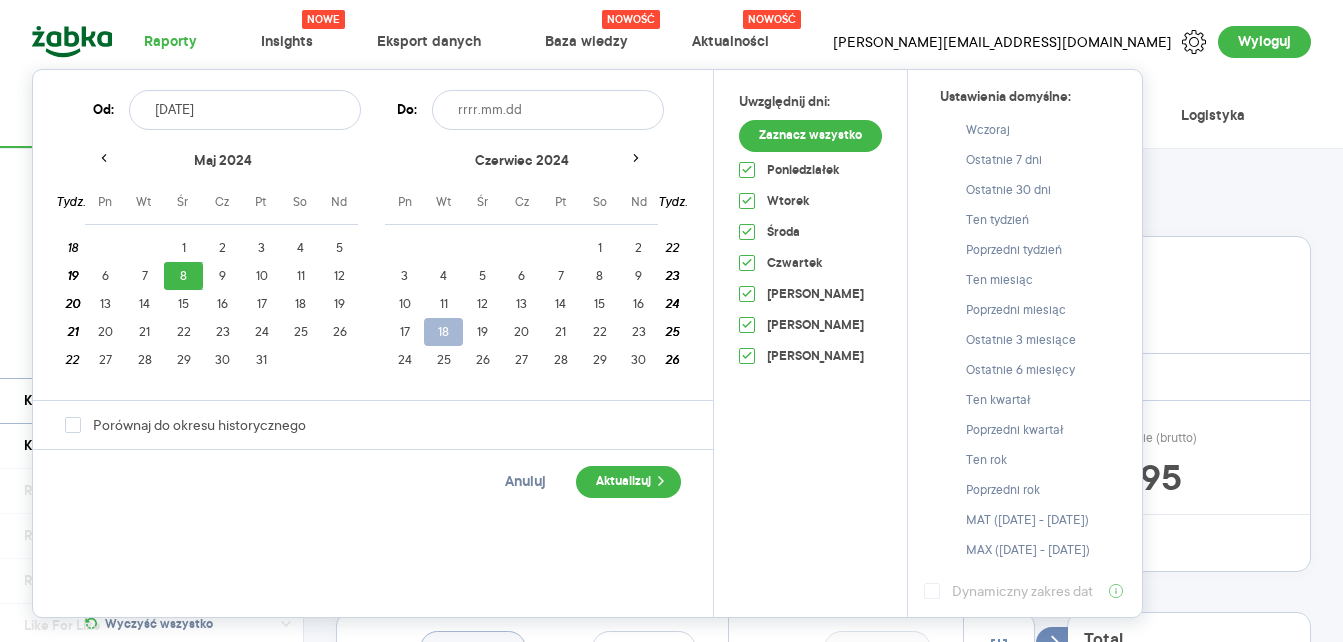 click on "18" at bounding box center [443, 332] 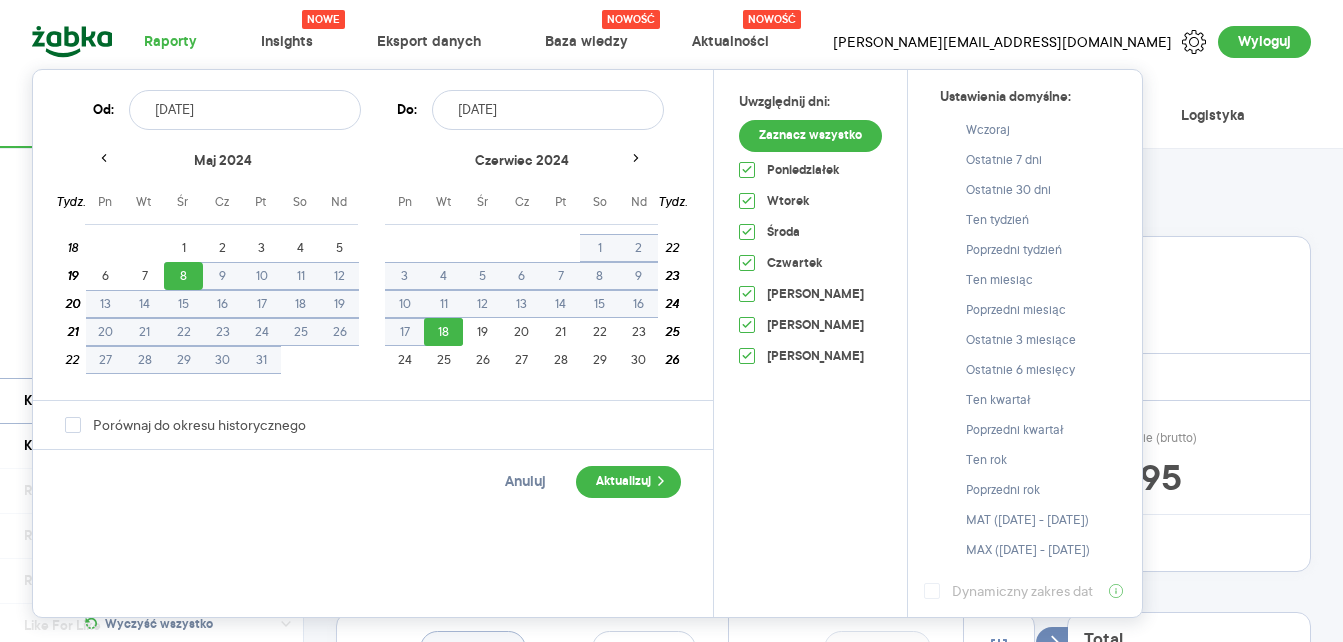 click on "[DATE]" at bounding box center (245, 110) 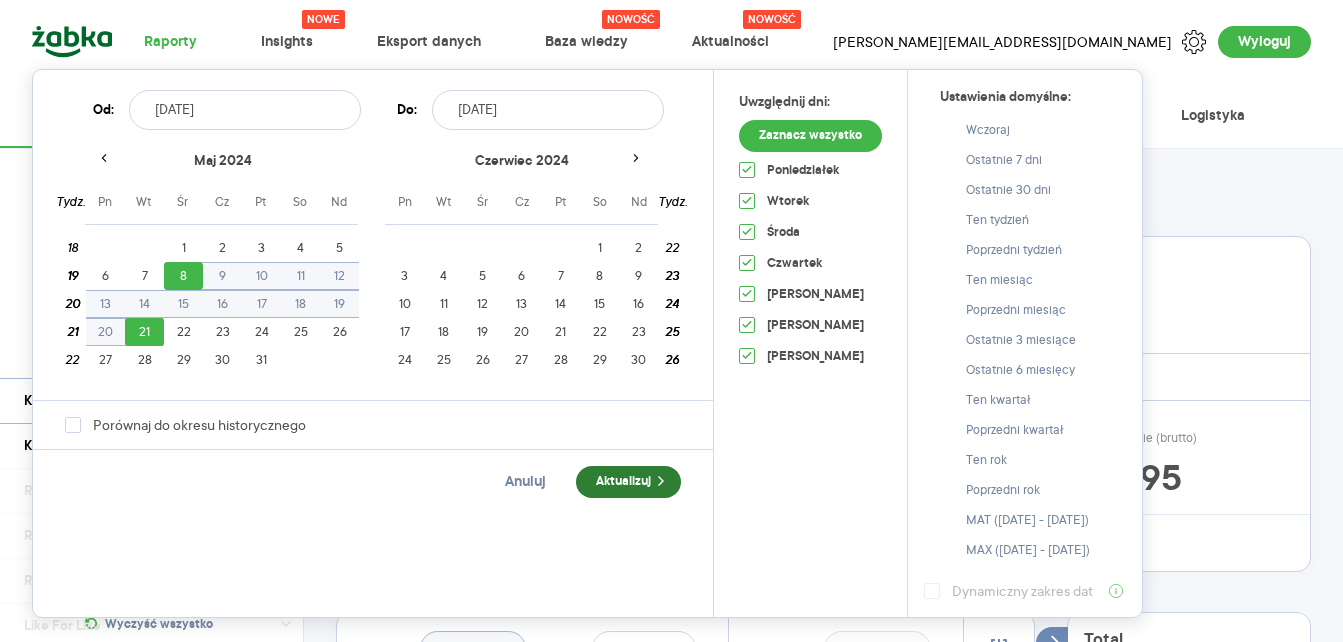 click on "Aktualizuj" at bounding box center [628, 482] 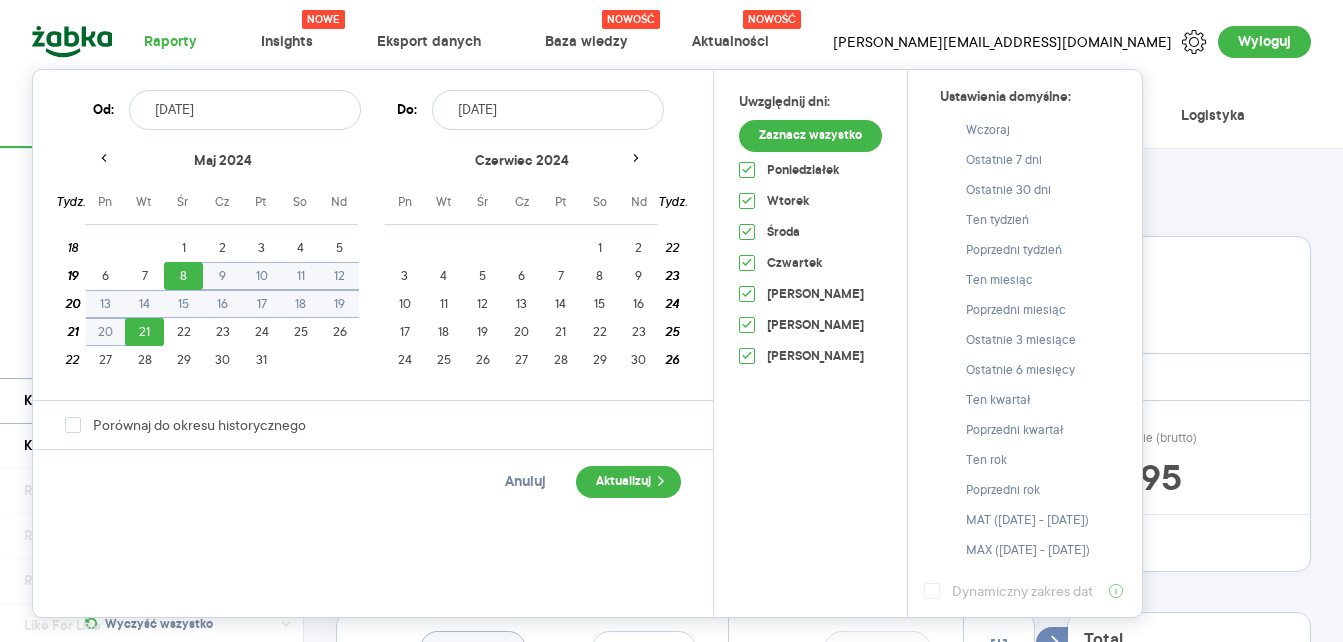 type on "[DATE] - [DATE]" 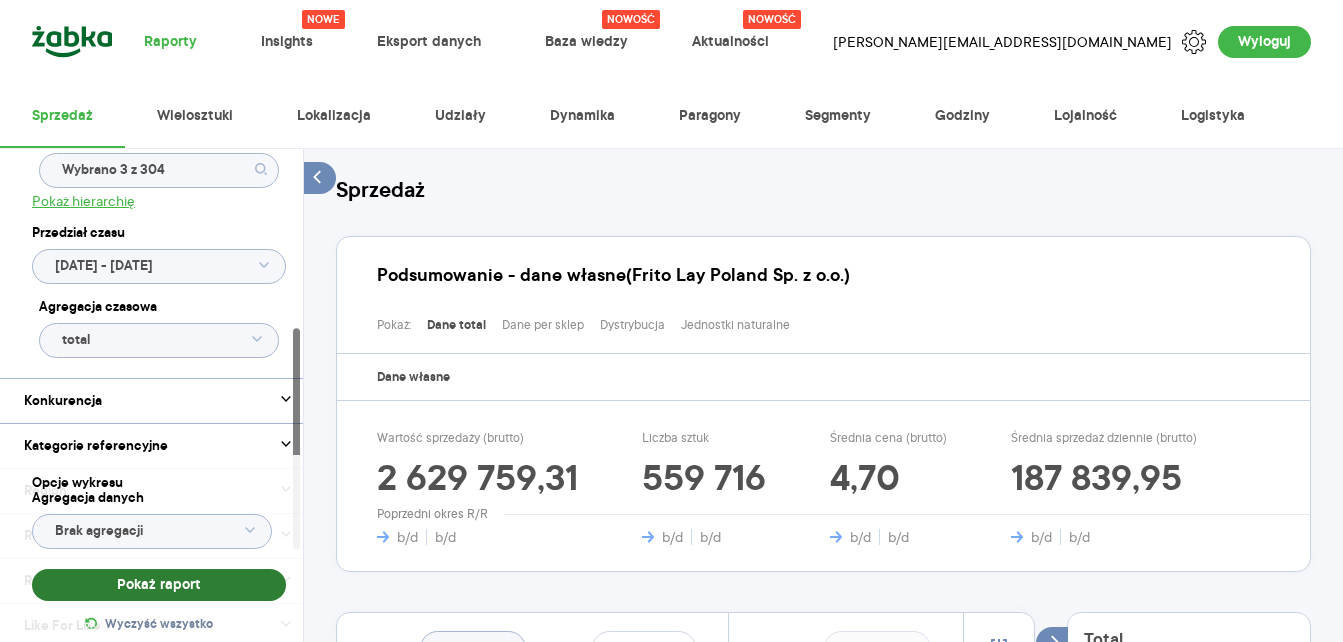 click on "Pokaż raport" at bounding box center [159, 585] 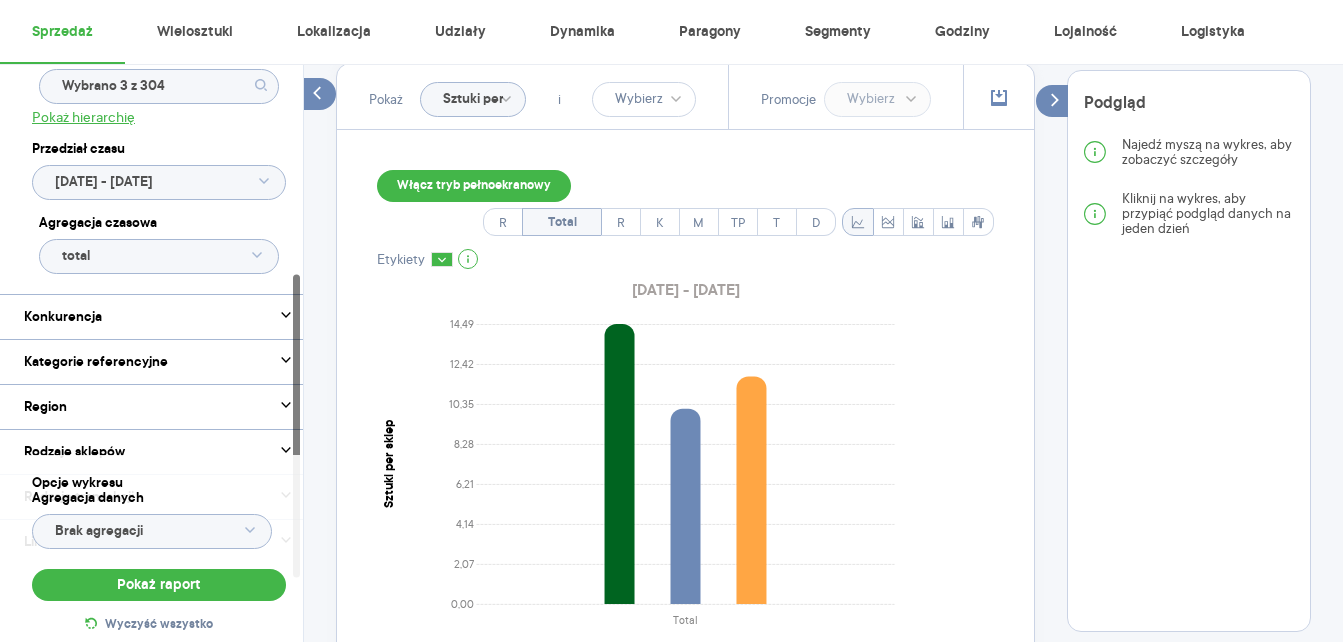 scroll, scrollTop: 600, scrollLeft: 0, axis: vertical 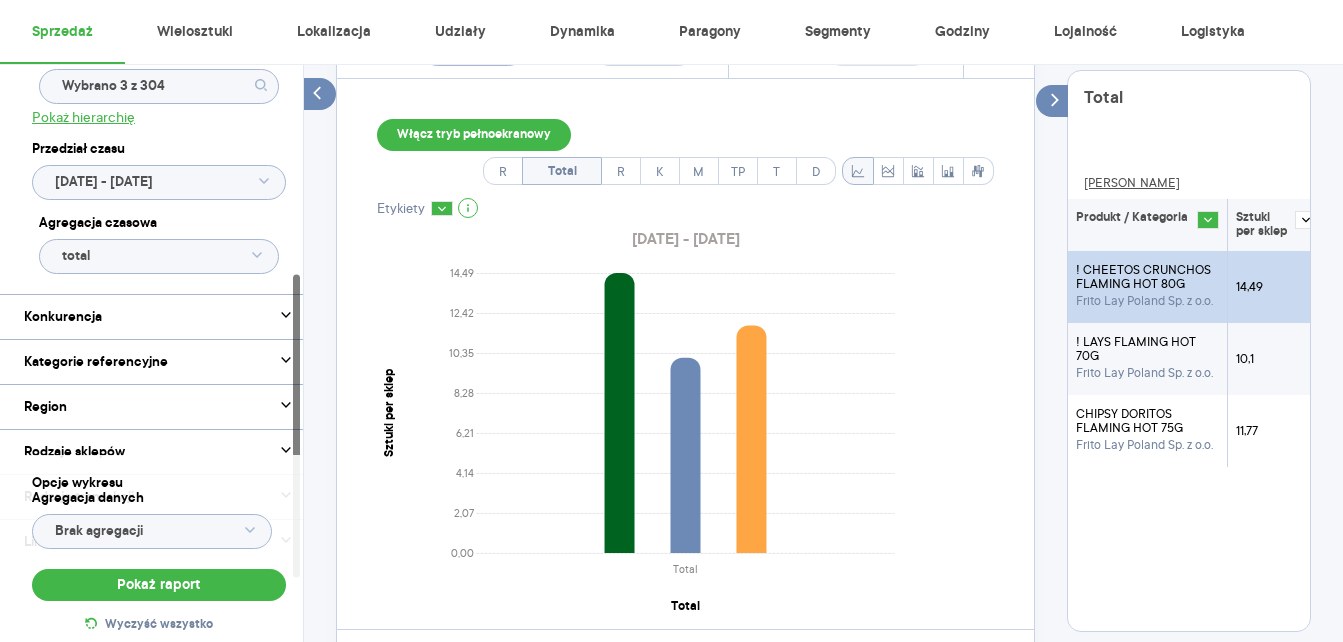 click 